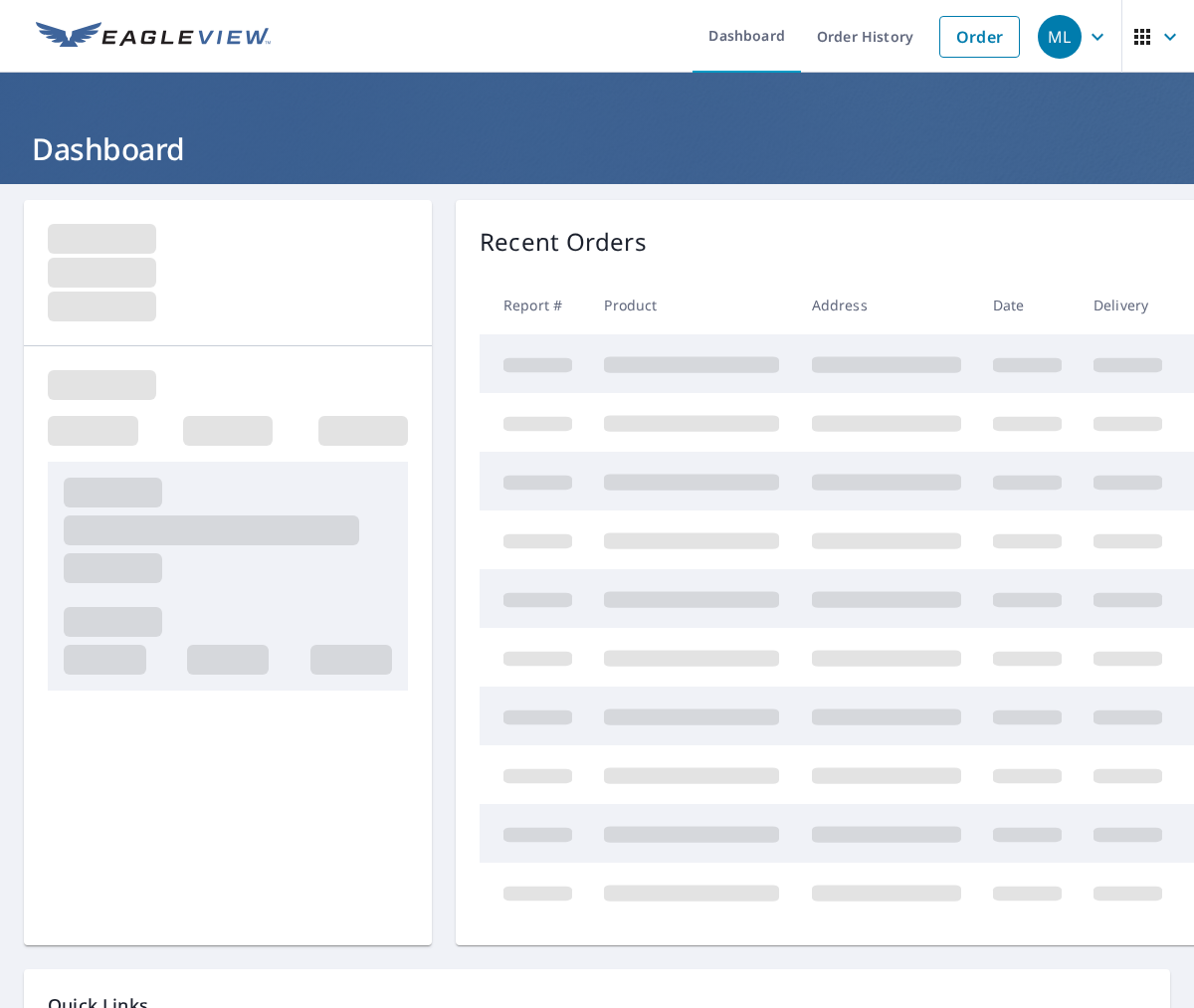 scroll, scrollTop: 0, scrollLeft: 0, axis: both 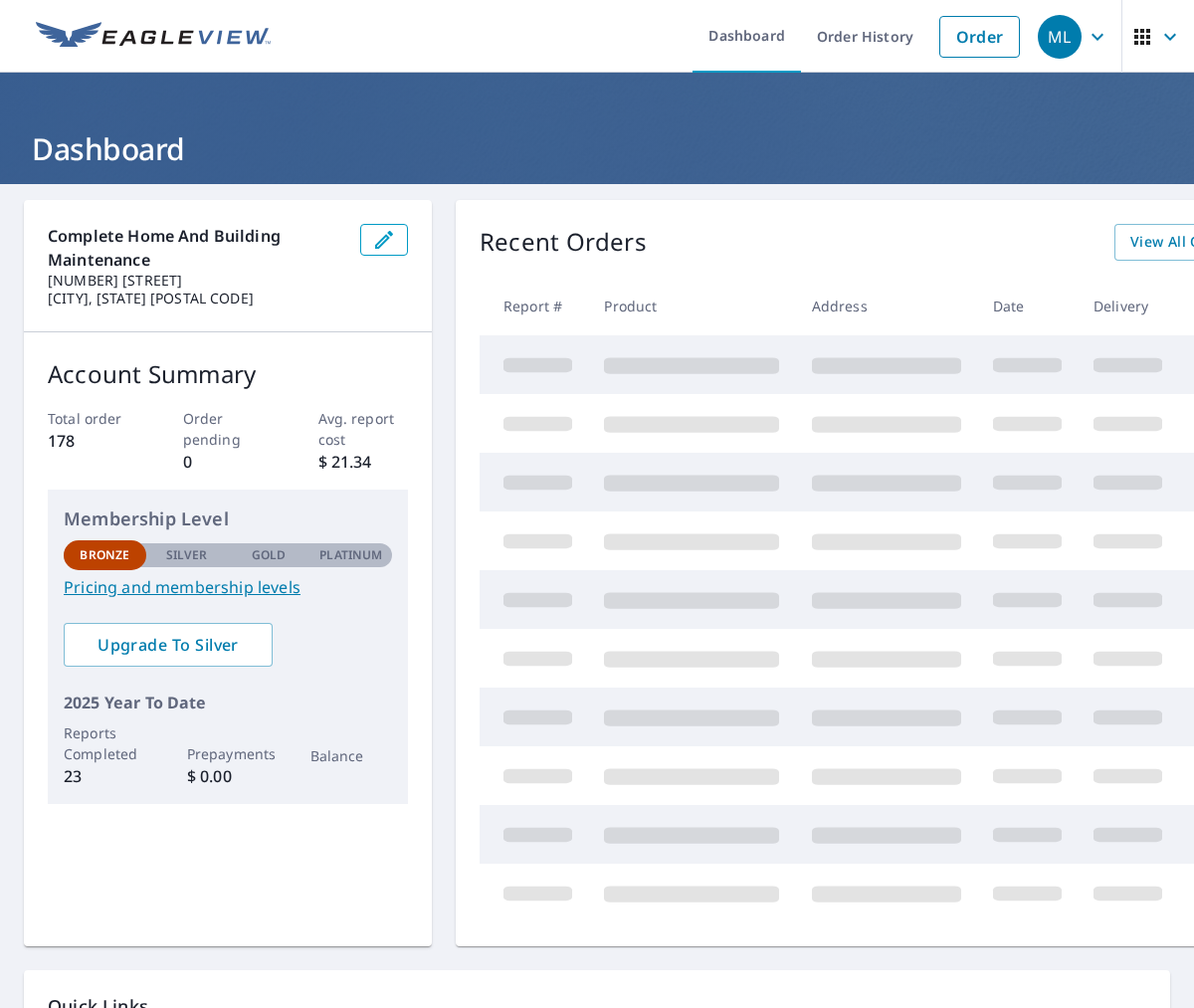 click on "Dashboard Order History Order" at bounding box center (656, 36) 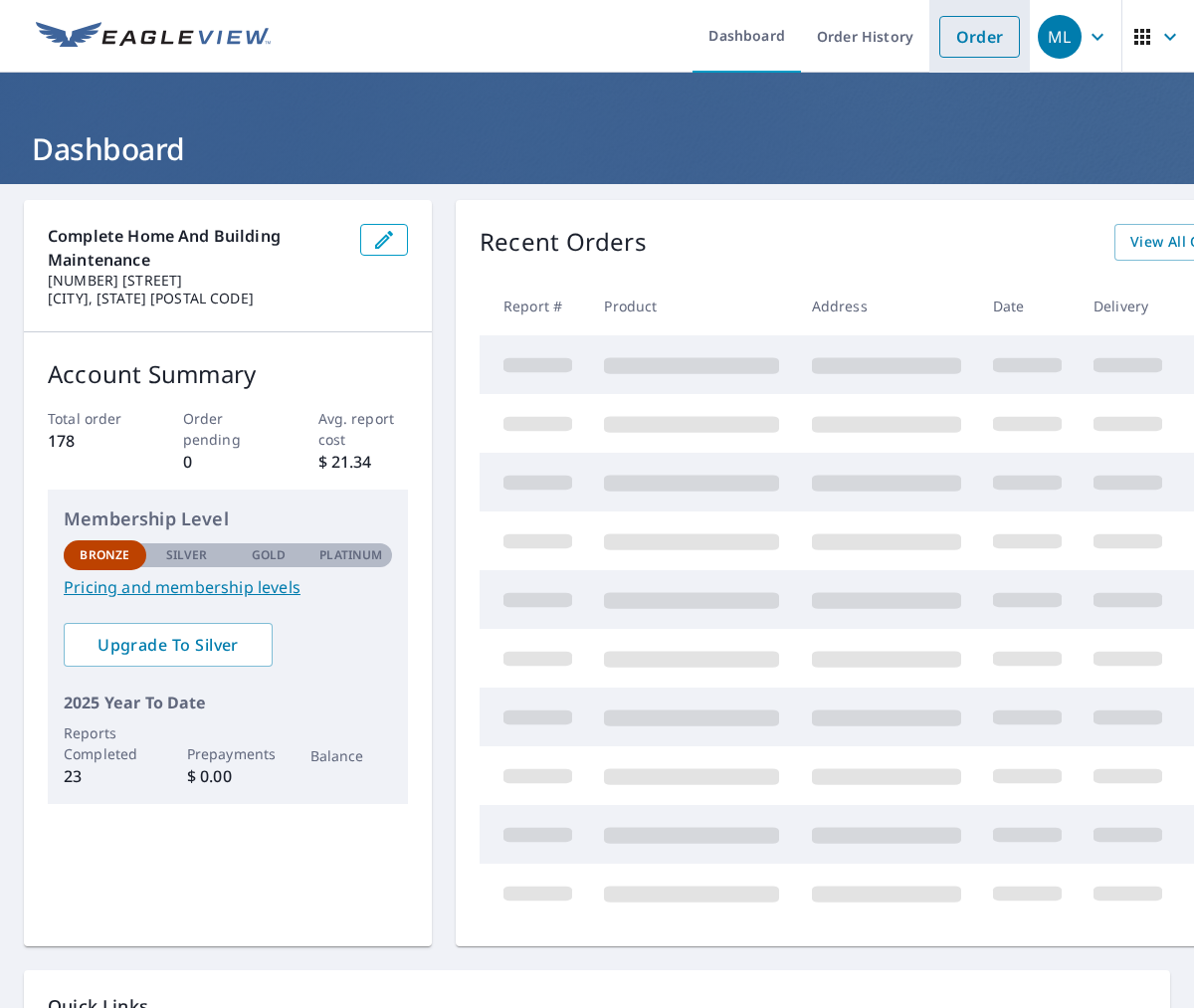 click on "Order" at bounding box center [979, 37] 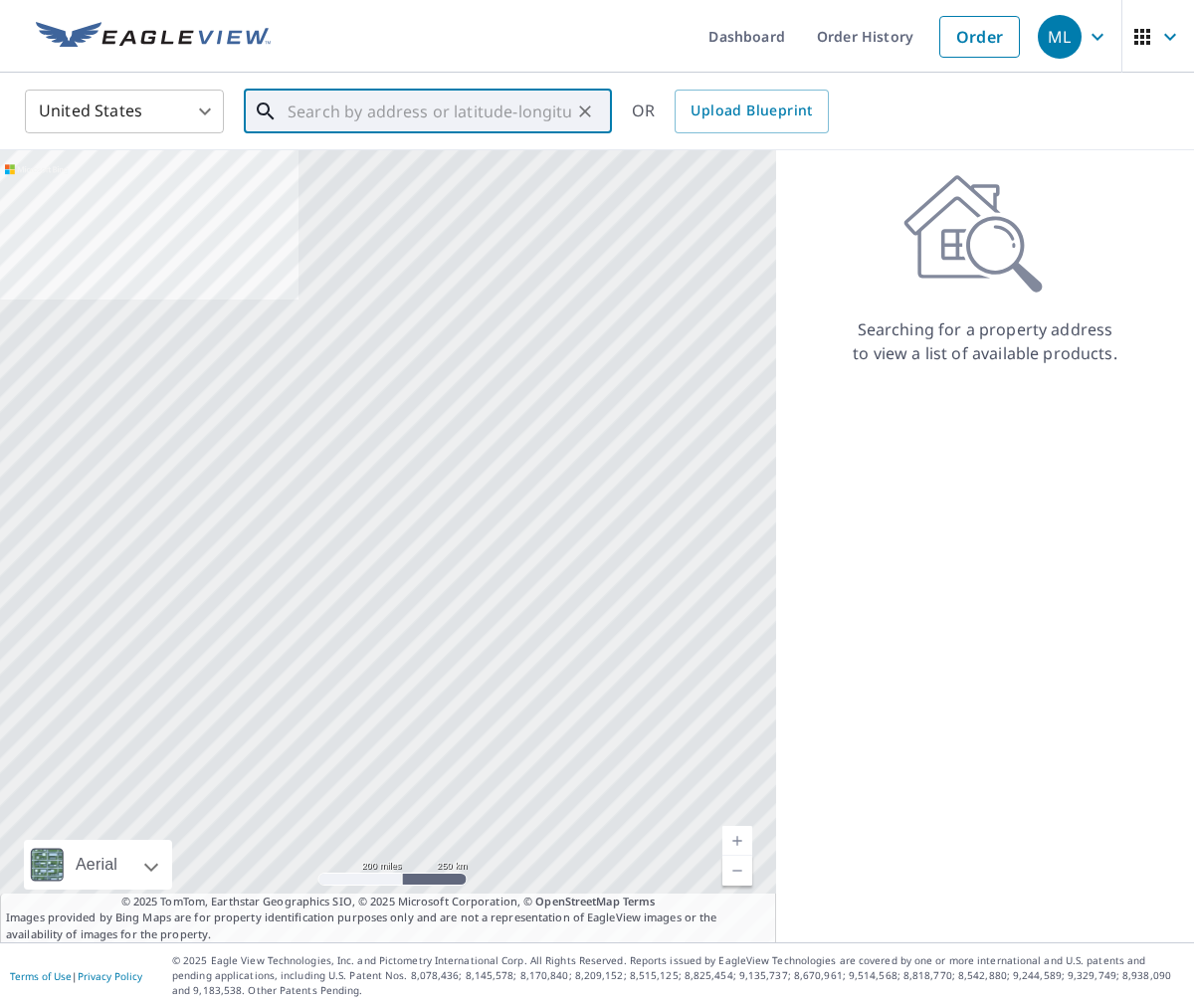 click at bounding box center (429, 111) 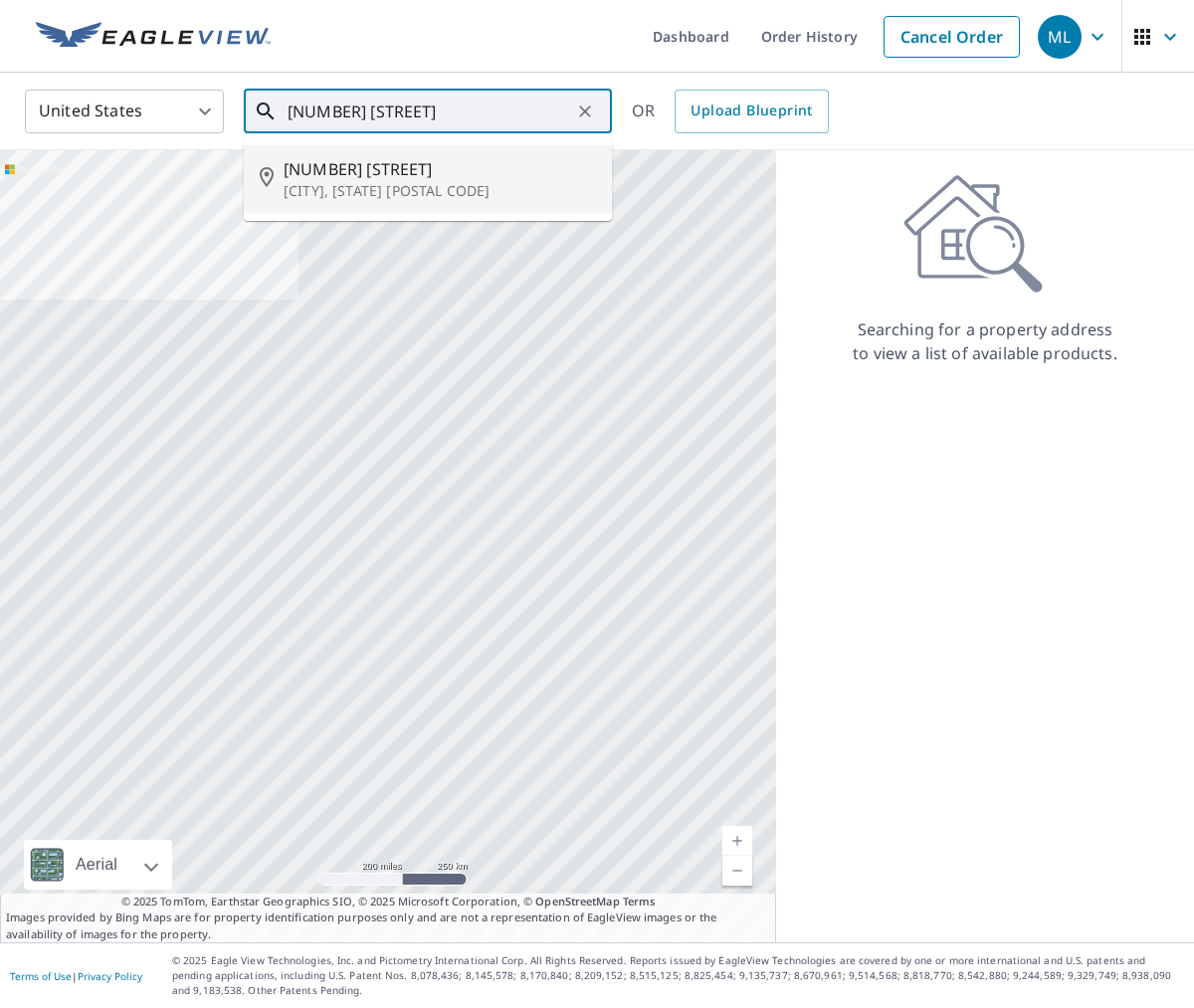 click on "Warren, MI 48089" at bounding box center [440, 191] 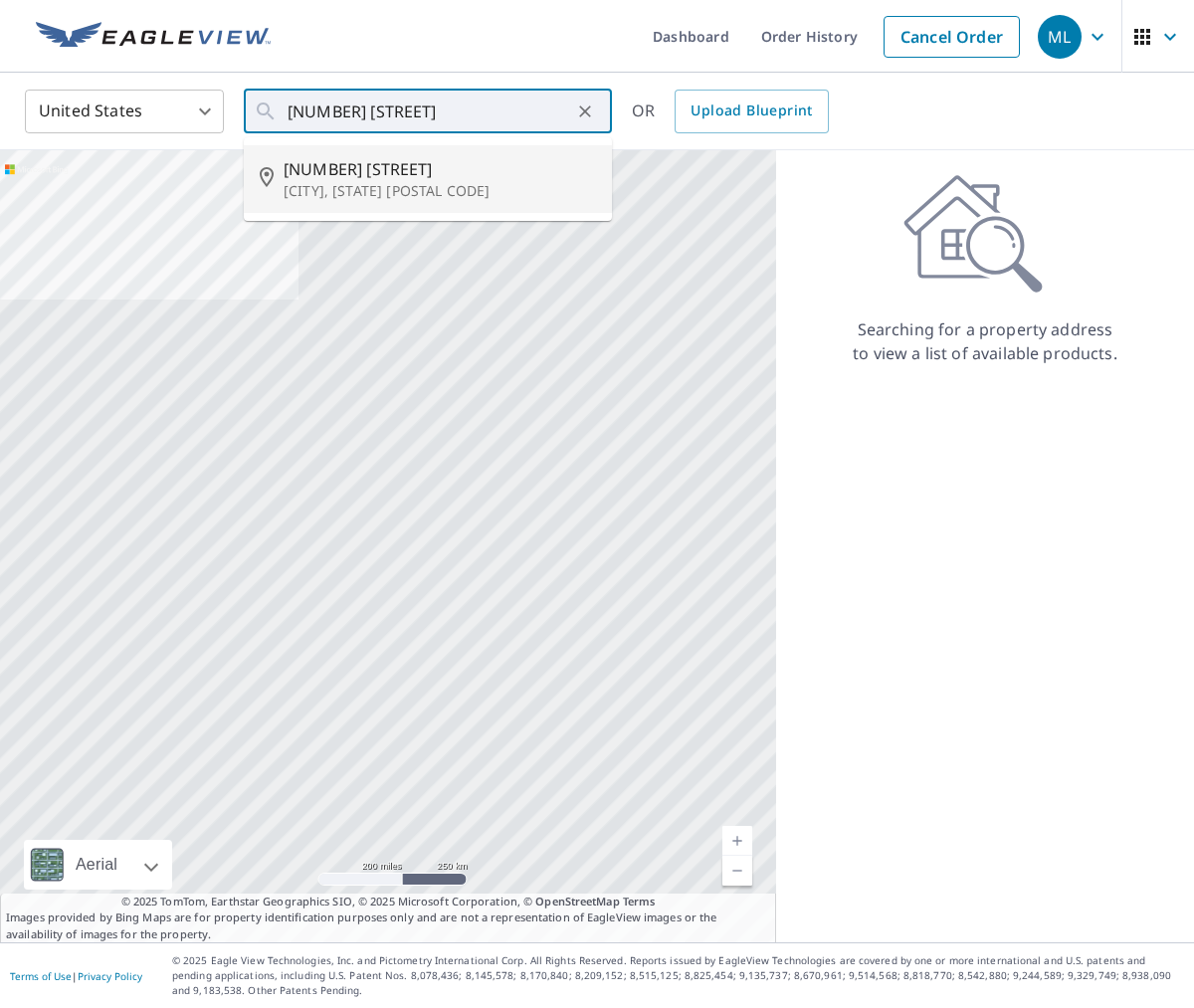 type on "8468 Republic Ave Warren, MI 48089" 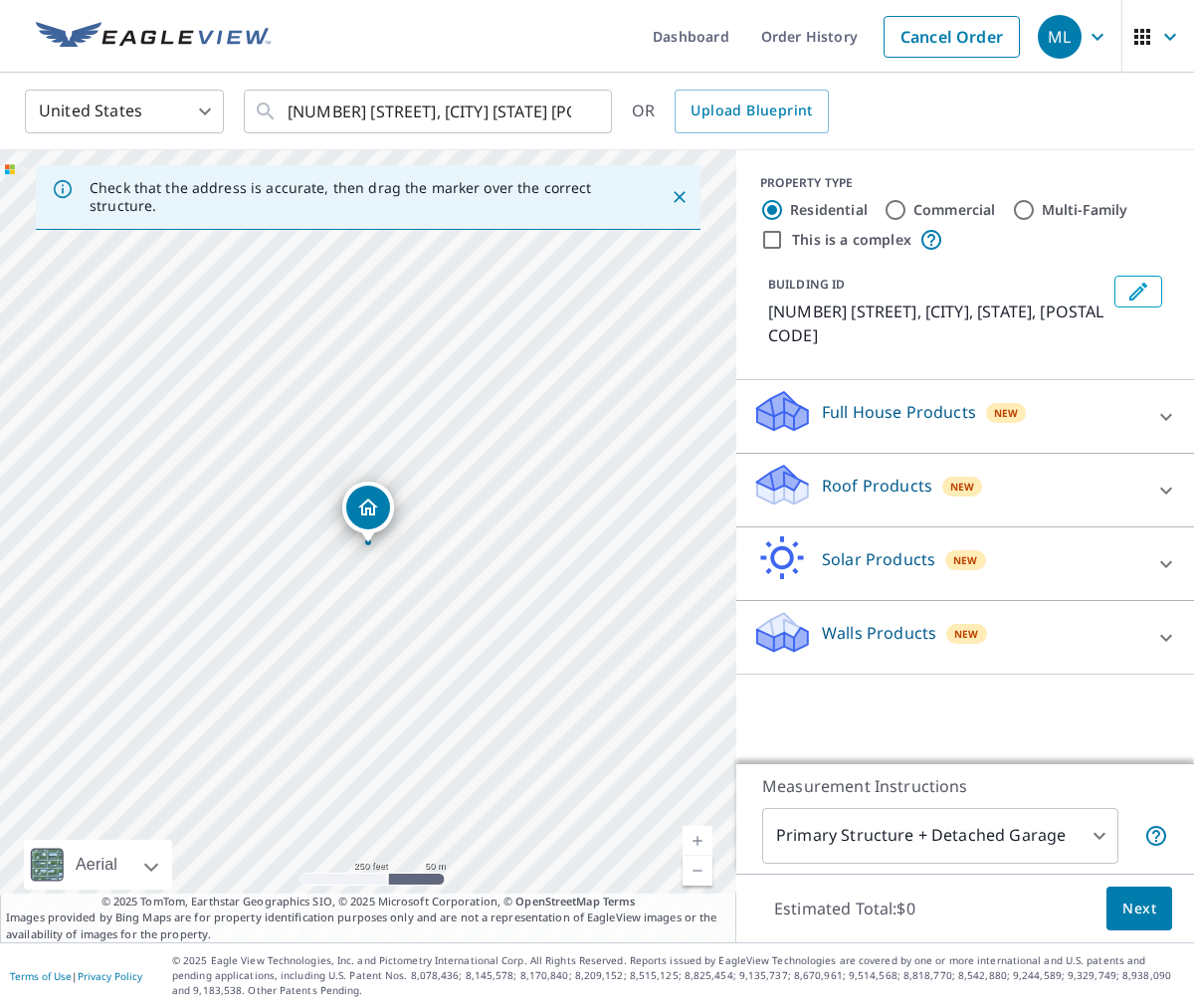 click on "Roof Products New" at bounding box center (947, 490) 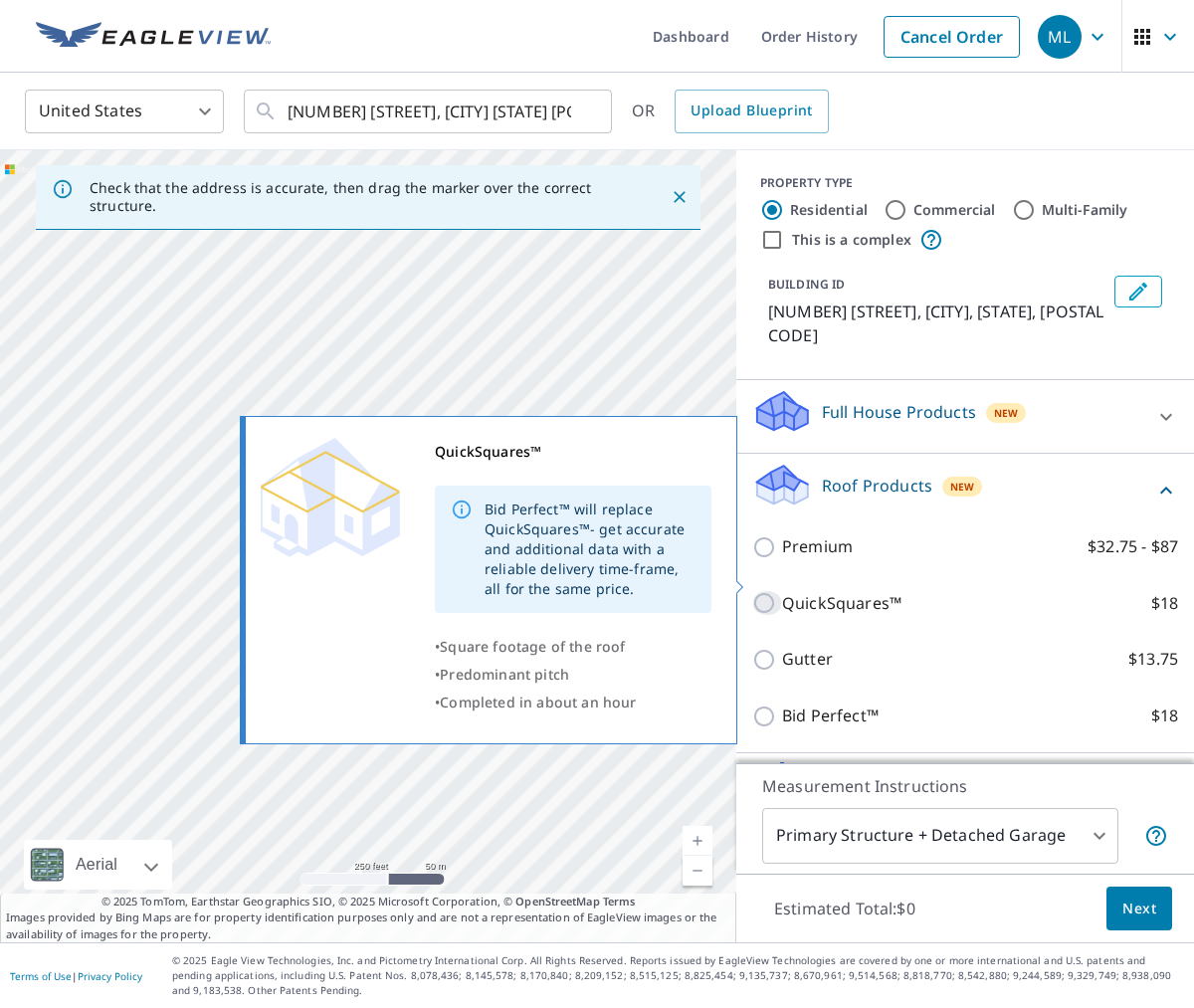 click on "QuickSquares™ $18" at bounding box center (767, 603) 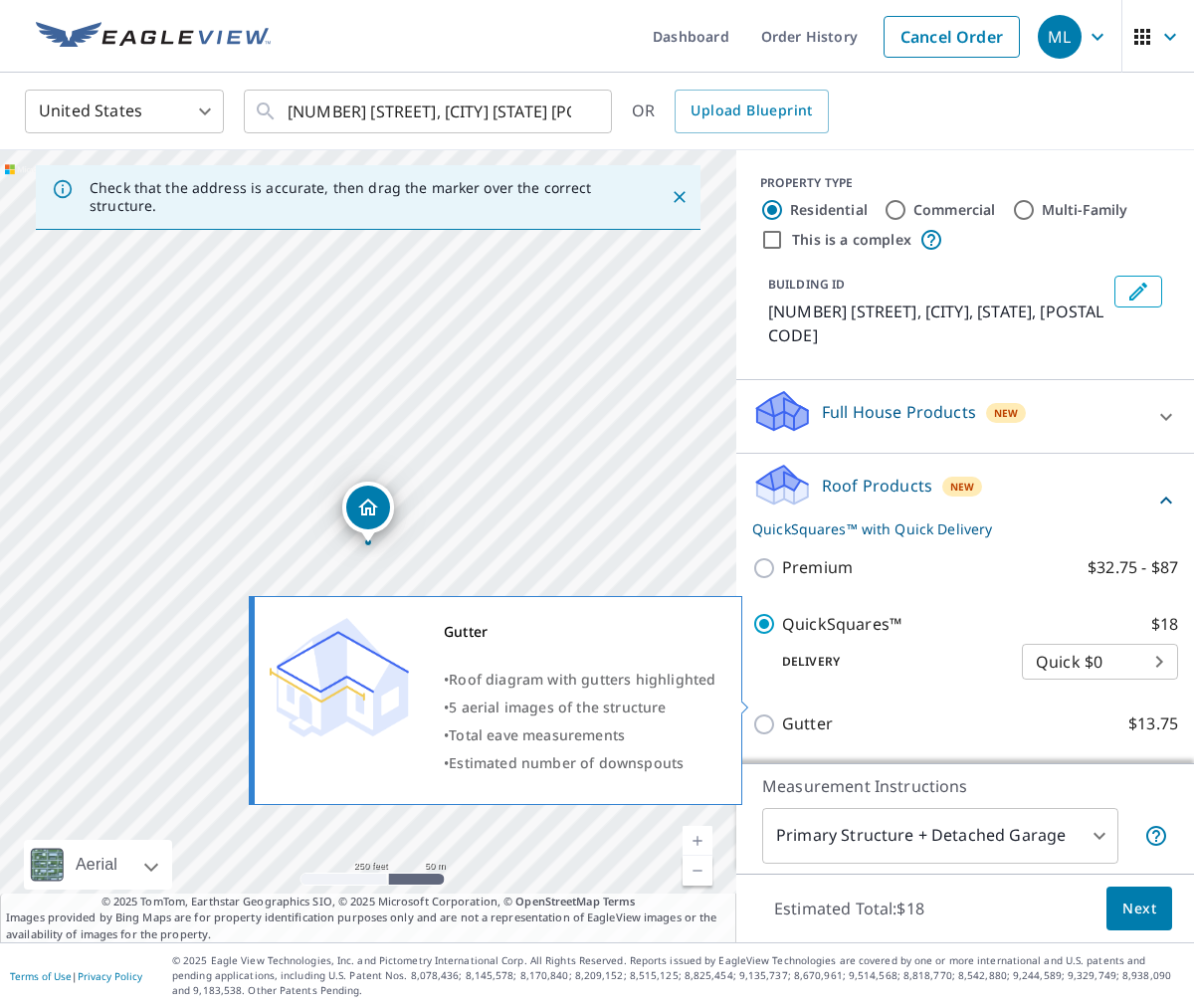 scroll, scrollTop: 180, scrollLeft: 0, axis: vertical 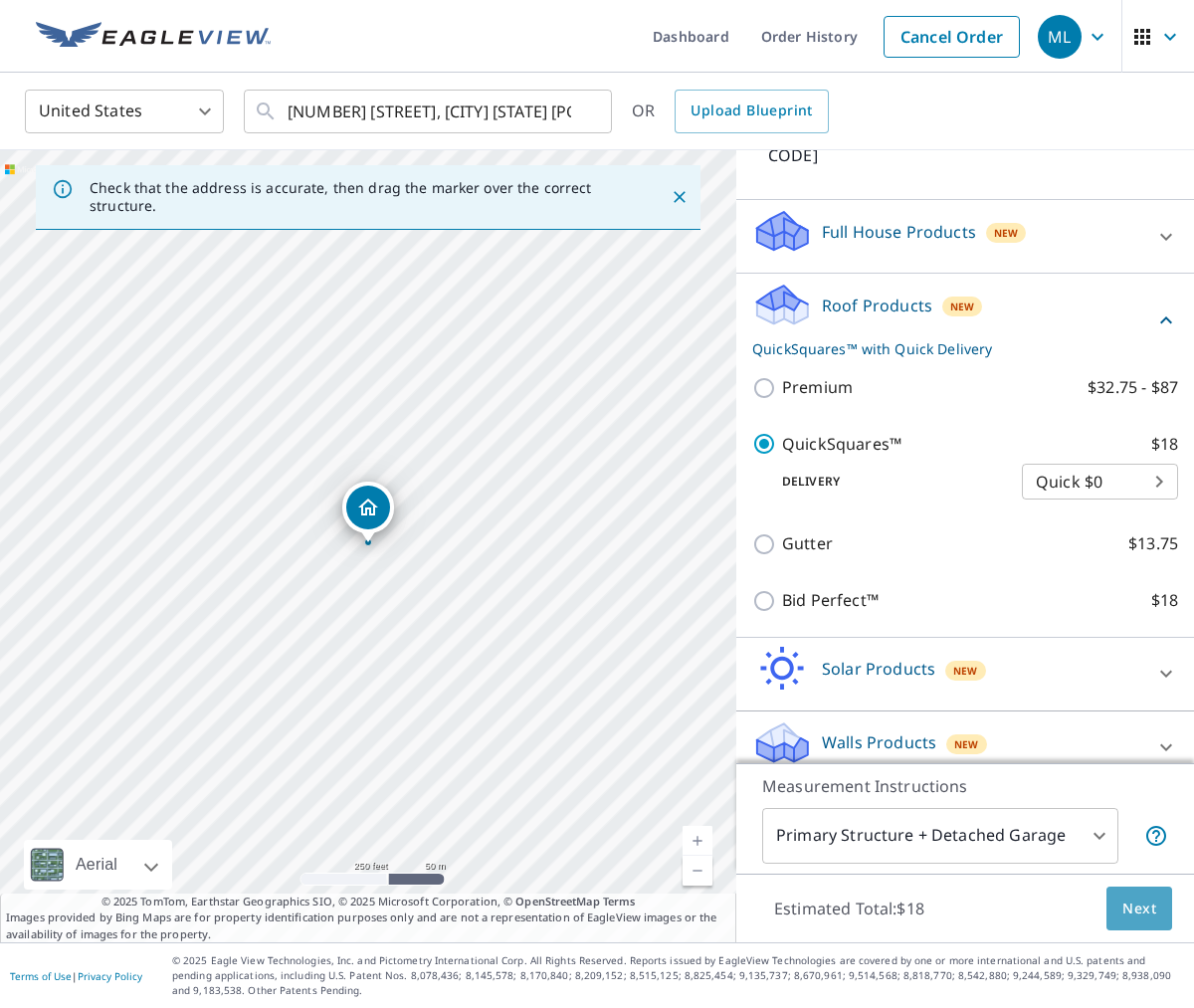 click on "Next" at bounding box center [1139, 908] 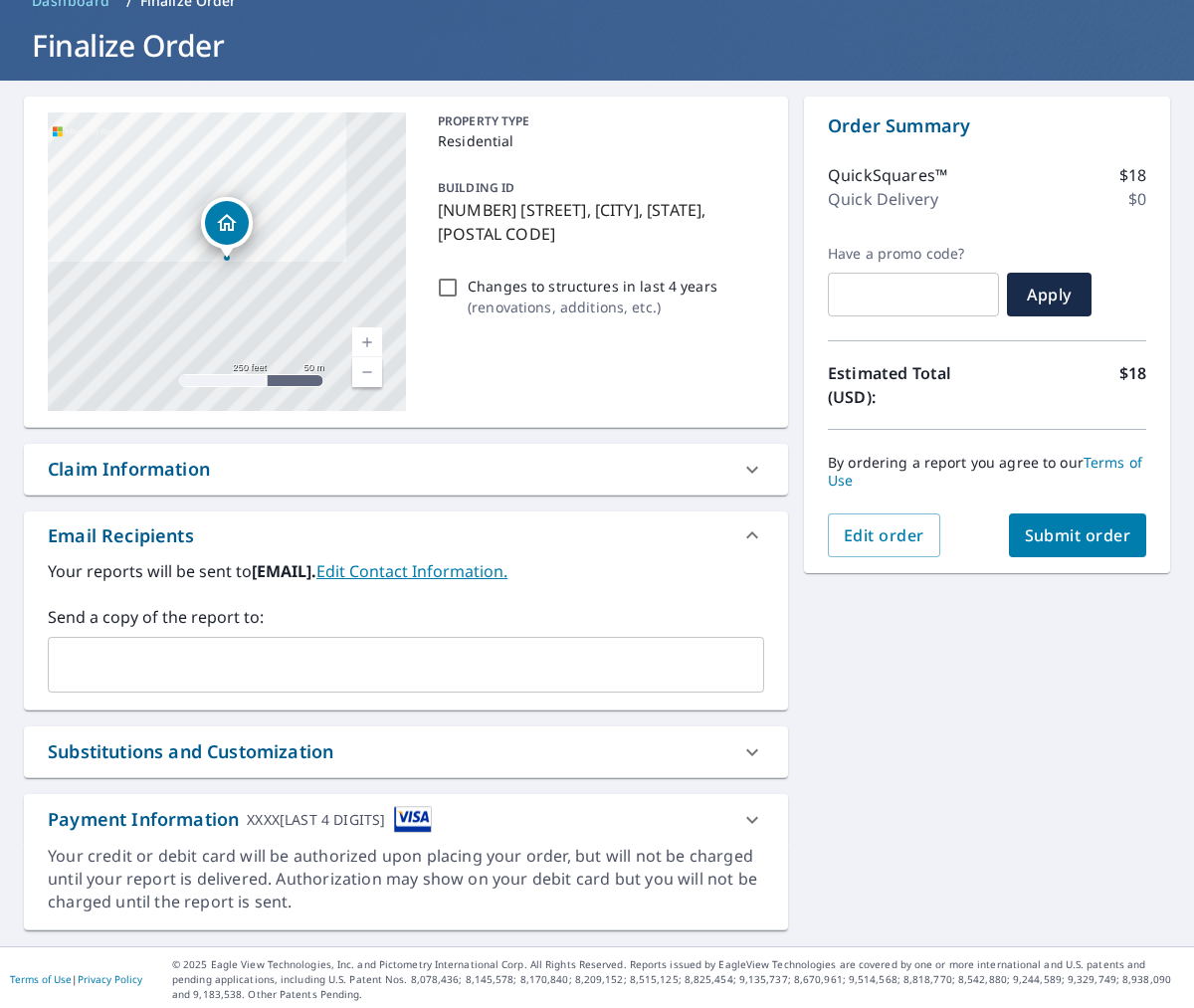 scroll, scrollTop: 106, scrollLeft: 0, axis: vertical 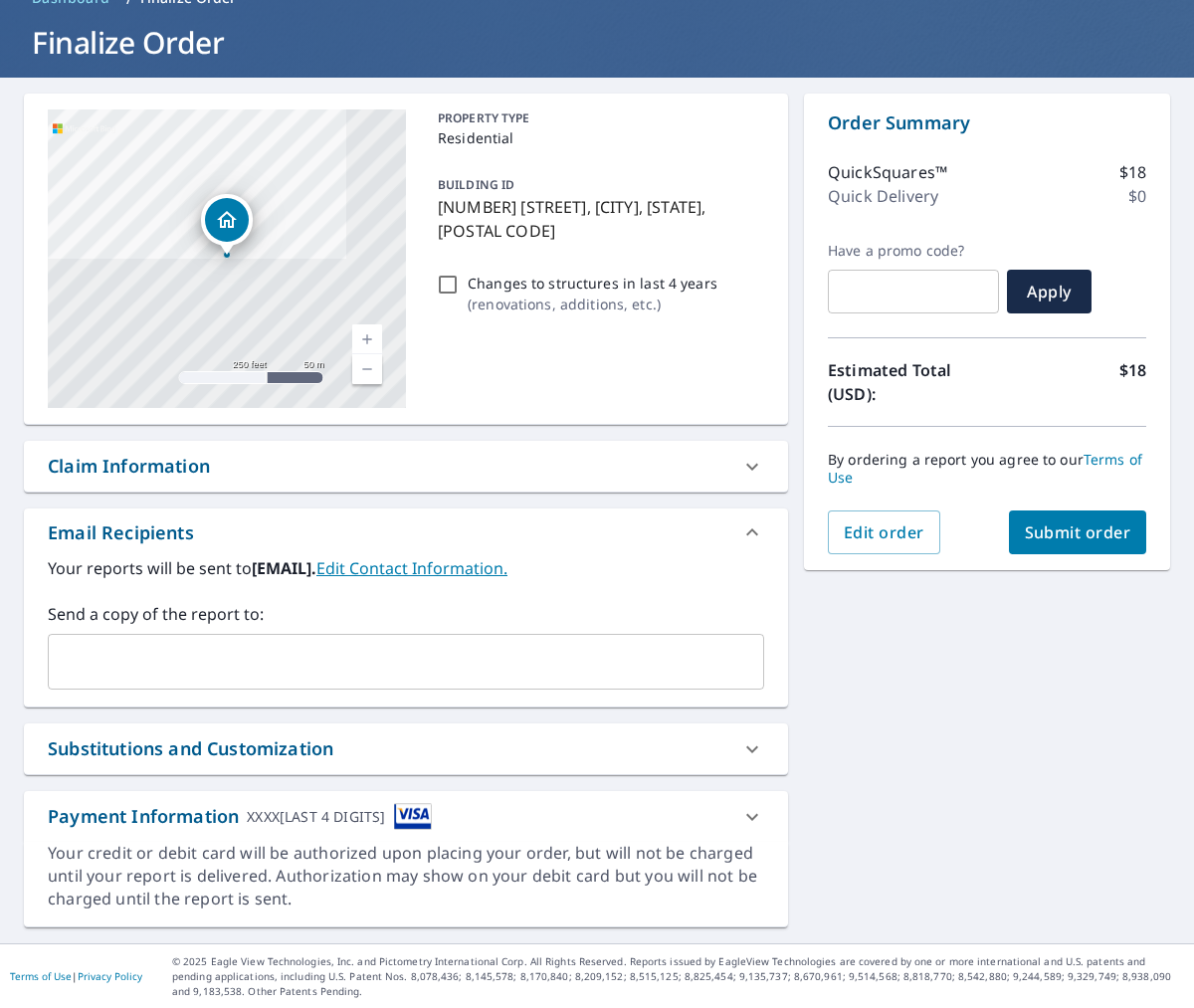click on "Payment Information XXXX4078" at bounding box center (388, 816) 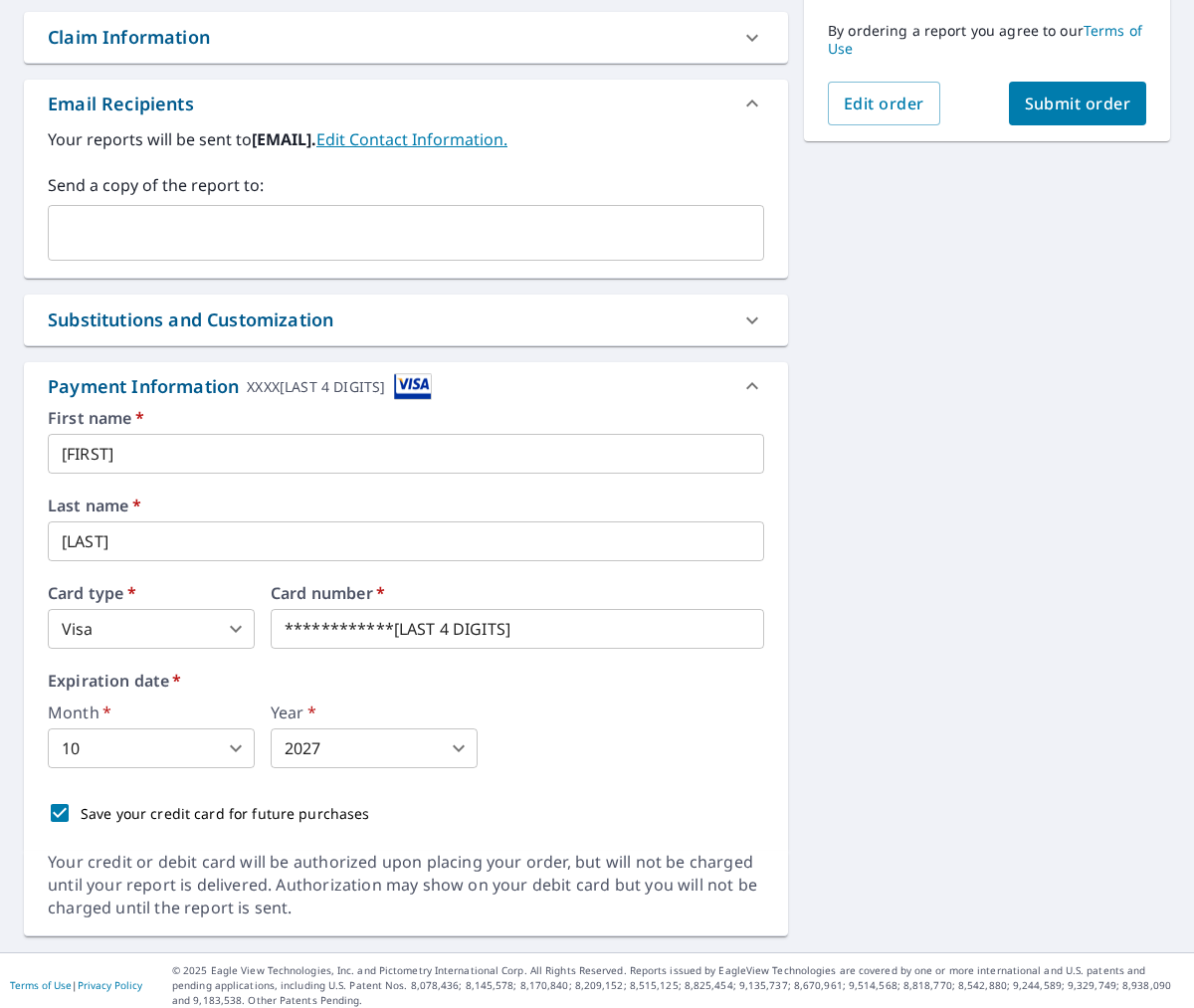 scroll, scrollTop: 544, scrollLeft: 0, axis: vertical 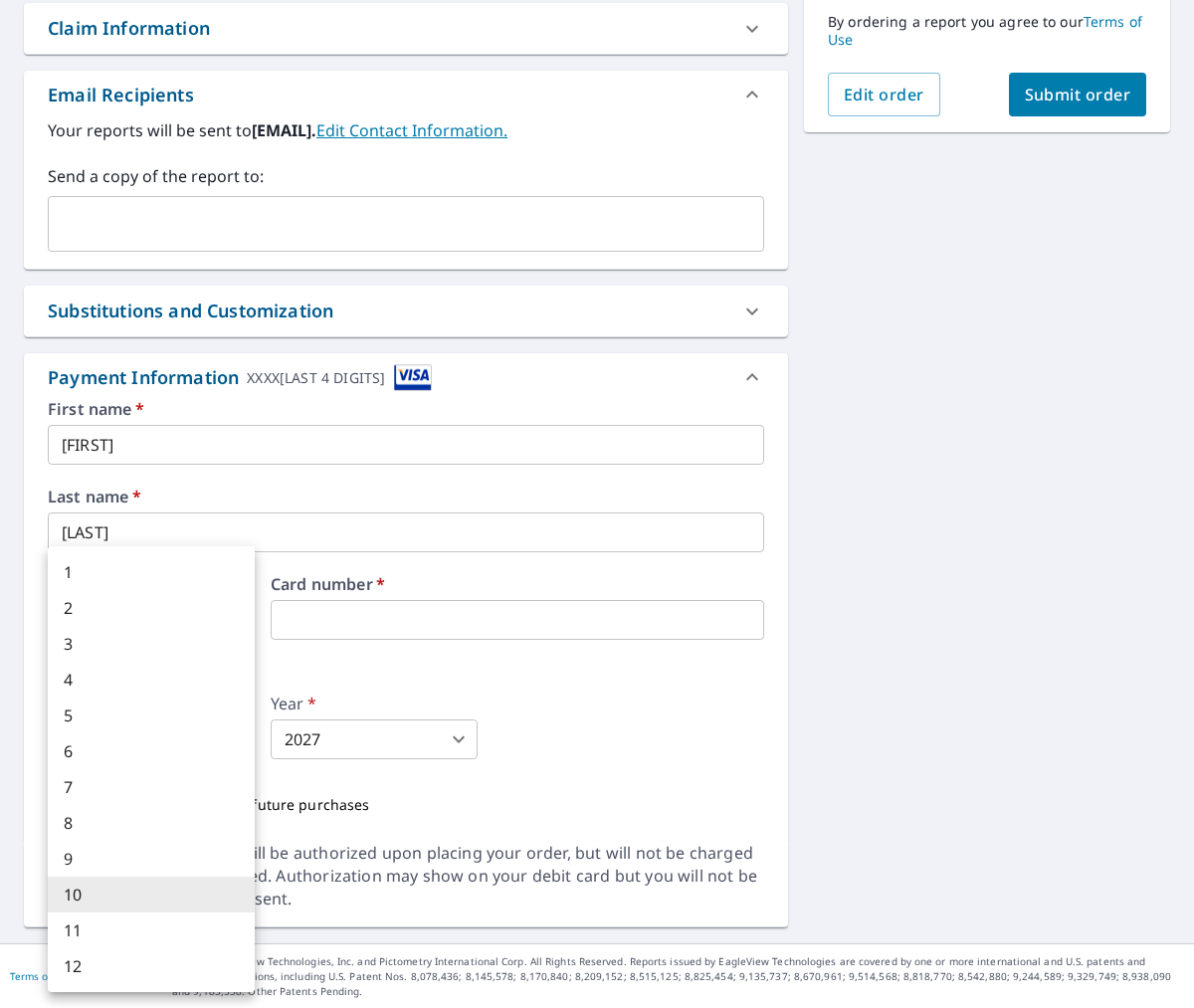 click on "ML ML
Dashboard Order History Cancel Order ML Dashboard / Finalize Order Finalize Order 8468 Republic Ave Warren, MI 48089 Aerial Road A standard road map Aerial A detailed look from above Labels Labels 250 feet 50 m © 2025 TomTom, © Vexcel Imaging, © 2025 Microsoft Corporation,  © OpenStreetMap Terms PROPERTY TYPE Residential BUILDING ID 8468 Republic Ave, Warren, MI, 48089 Changes to structures in last 4 years ( renovations, additions, etc. ) Claim Information Claim number ​ Claim information ​ PO number ​ Date of loss ​ Cat ID ​ Email Recipients Your reports will be sent to  mike@completehomeonline.com.  Edit Contact Information. Send a copy of the report to: ​ Substitutions and Customization Additional Report Formats (Not available for all reports) DXF RXF XML Add-ons and custom cover page Property Owner Report Include custom cover page Payment Information XXXX4078 First name   * Michael ​ Last name   * Locke ​ Card type   * Visa 2 ​ Card number   * Expiration date" at bounding box center [597, 504] 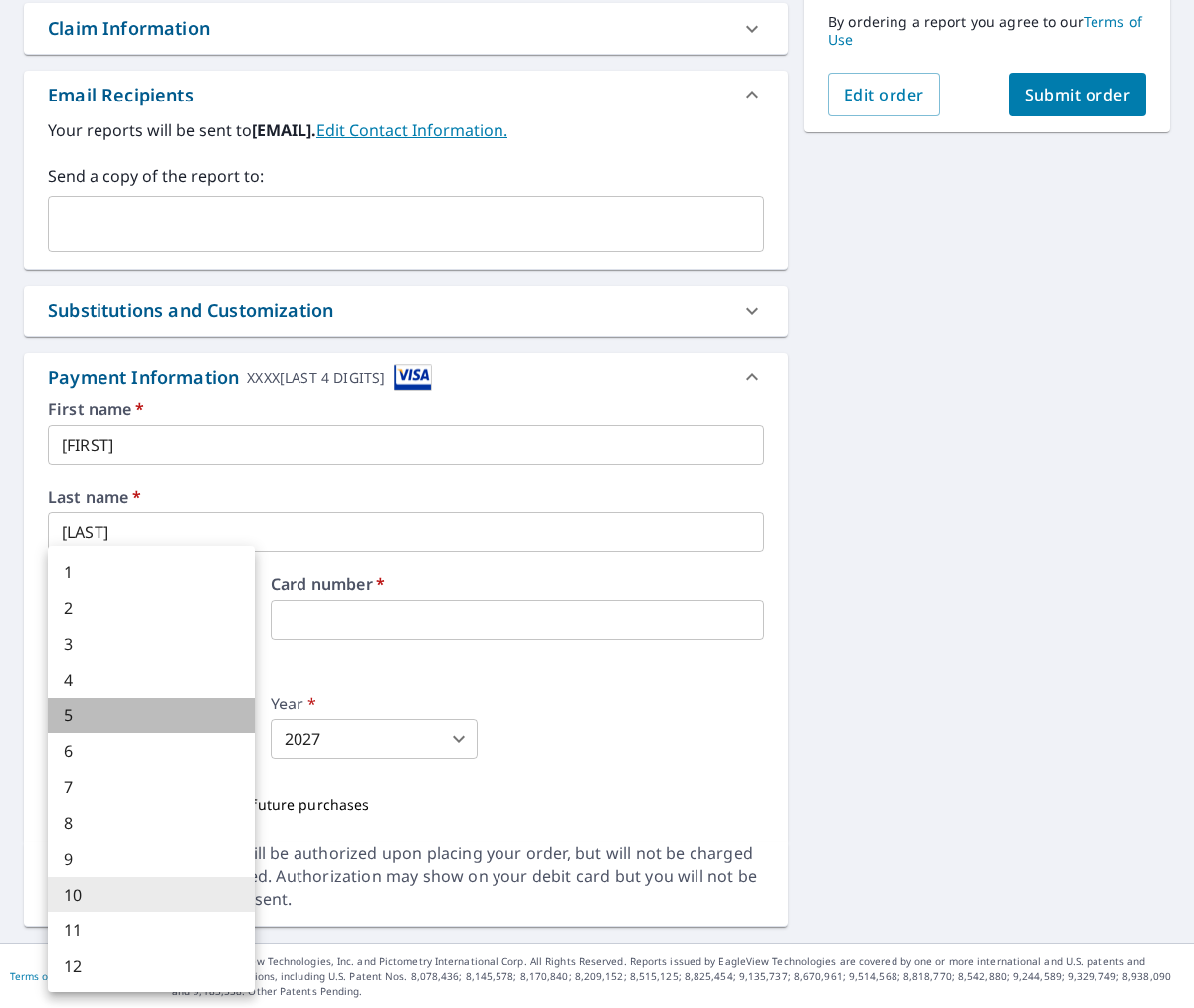 click on "5" at bounding box center [151, 715] 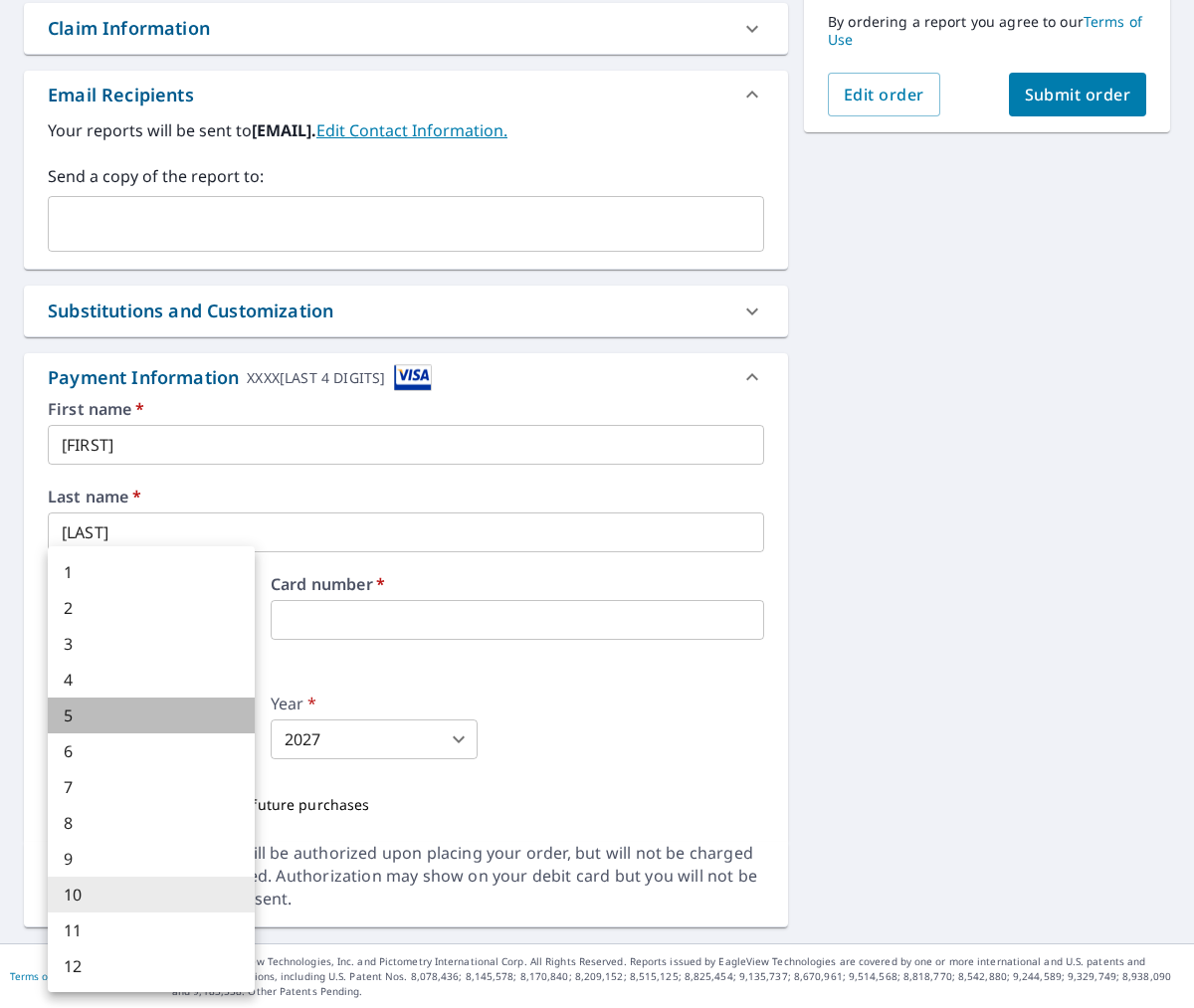 type on "5" 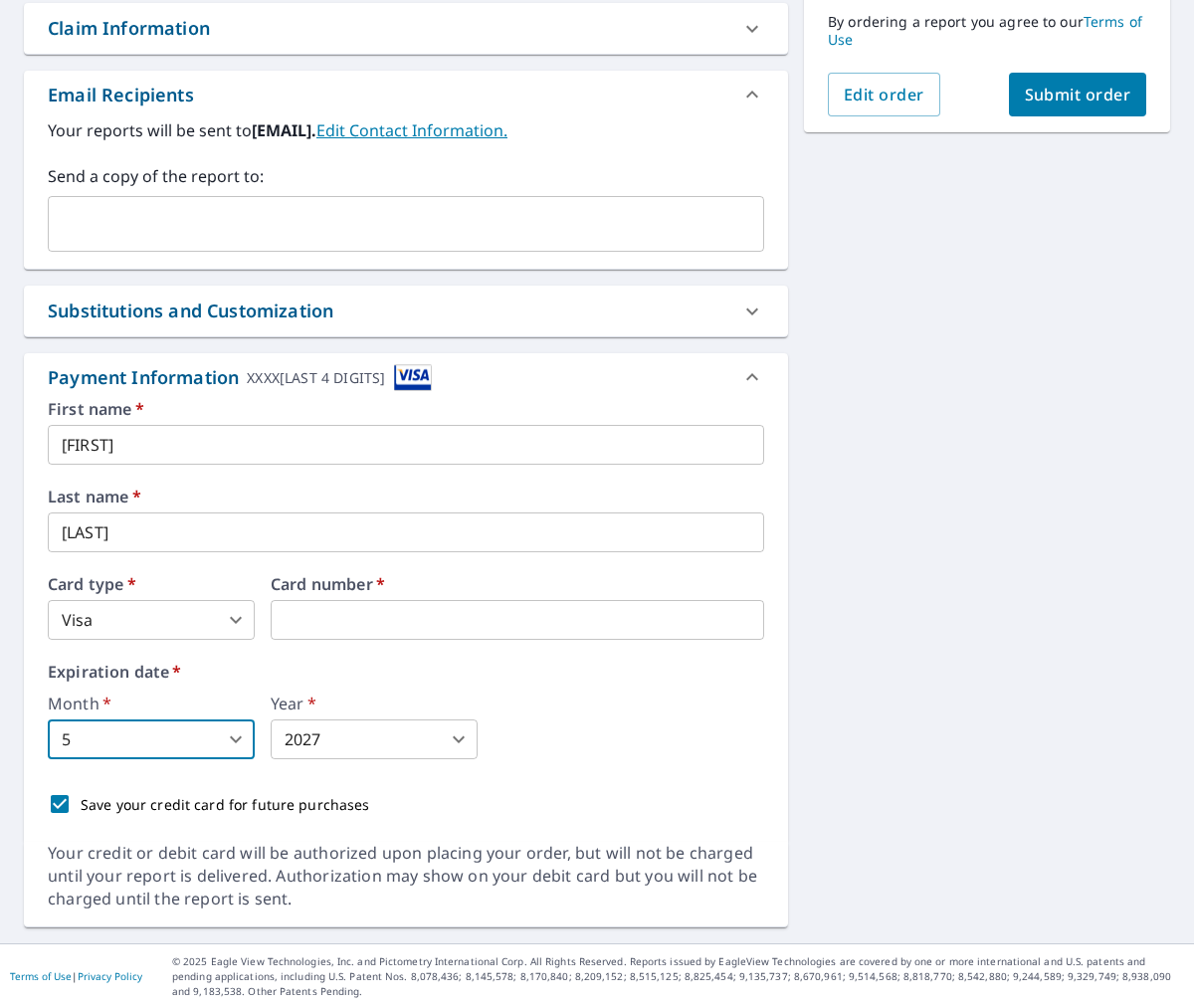 click on "ML ML
Dashboard Order History Cancel Order ML Dashboard / Finalize Order Finalize Order 8468 Republic Ave Warren, MI 48089 Aerial Road A standard road map Aerial A detailed look from above Labels Labels 250 feet 50 m © 2025 TomTom, © Vexcel Imaging, © 2025 Microsoft Corporation,  © OpenStreetMap Terms PROPERTY TYPE Residential BUILDING ID 8468 Republic Ave, Warren, MI, 48089 Changes to structures in last 4 years ( renovations, additions, etc. ) Claim Information Claim number ​ Claim information ​ PO number ​ Date of loss ​ Cat ID ​ Email Recipients Your reports will be sent to  mike@completehomeonline.com.  Edit Contact Information. Send a copy of the report to: ​ Substitutions and Customization Additional Report Formats (Not available for all reports) DXF RXF XML Add-ons and custom cover page Property Owner Report Include custom cover page Payment Information XXXX4078 First name   * Michael ​ Last name   * Locke ​ Card type   * Visa 2 ​ Card number   * Expiration date" at bounding box center [597, 504] 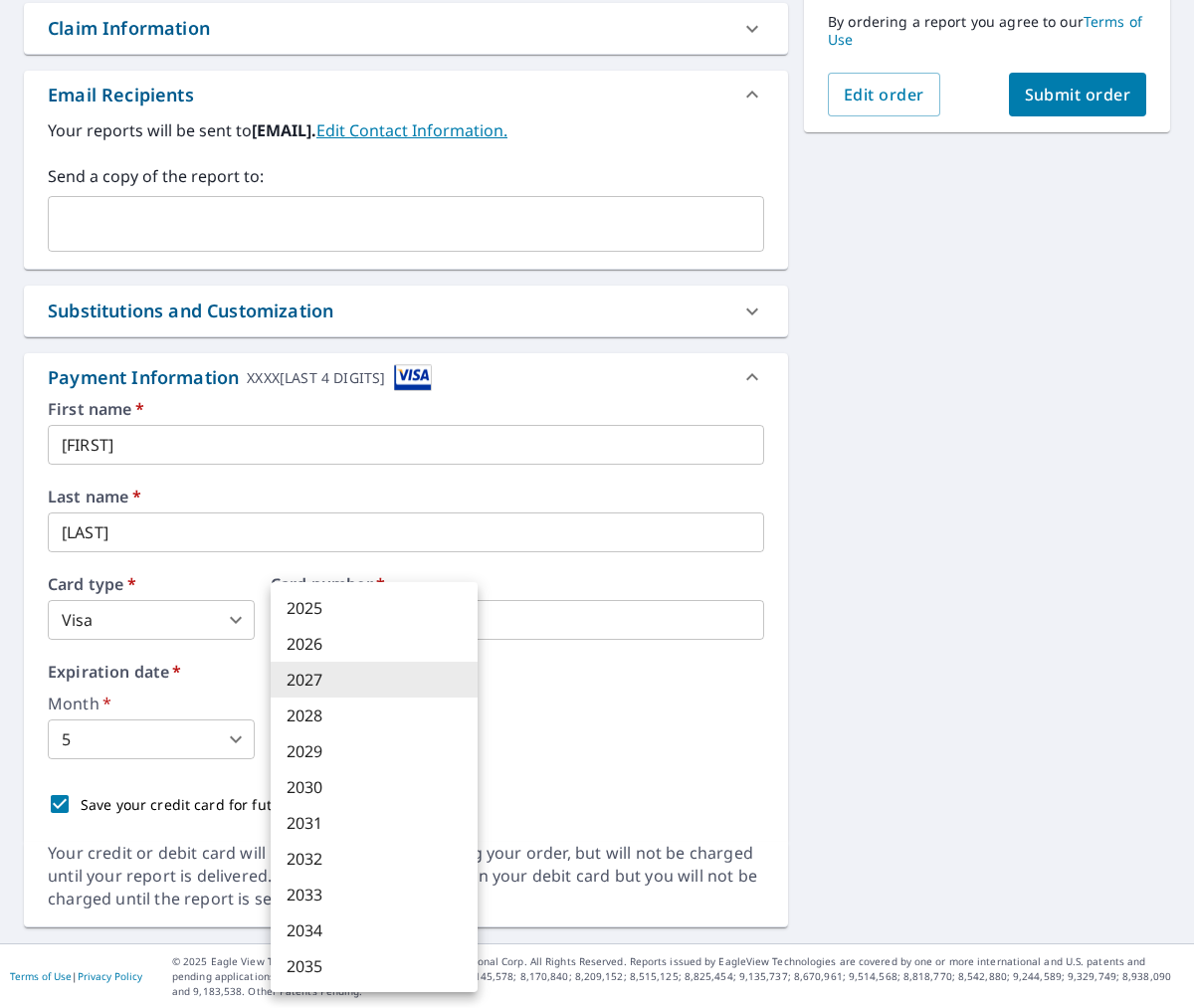 click on "2028" at bounding box center [374, 715] 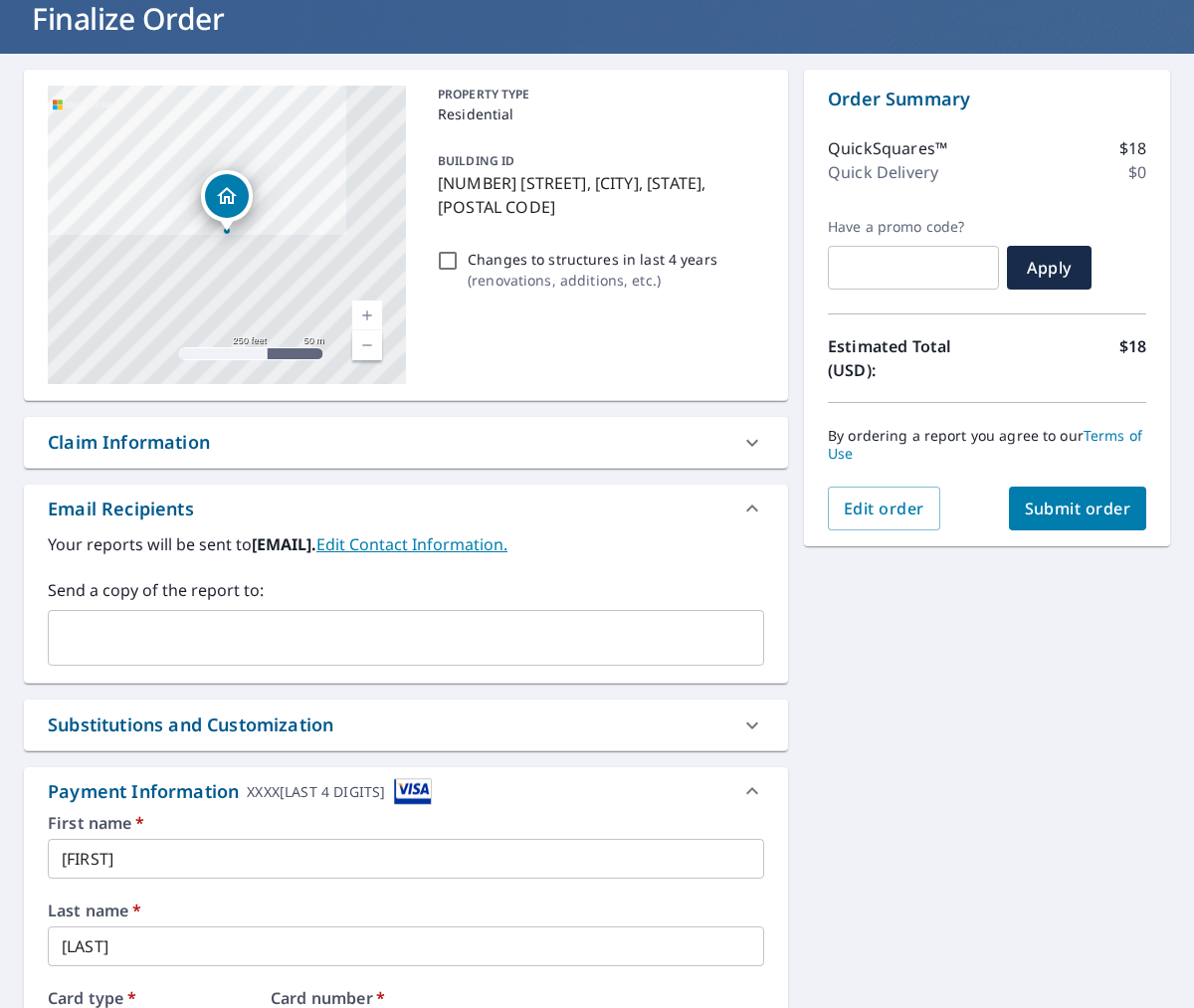 scroll, scrollTop: 0, scrollLeft: 0, axis: both 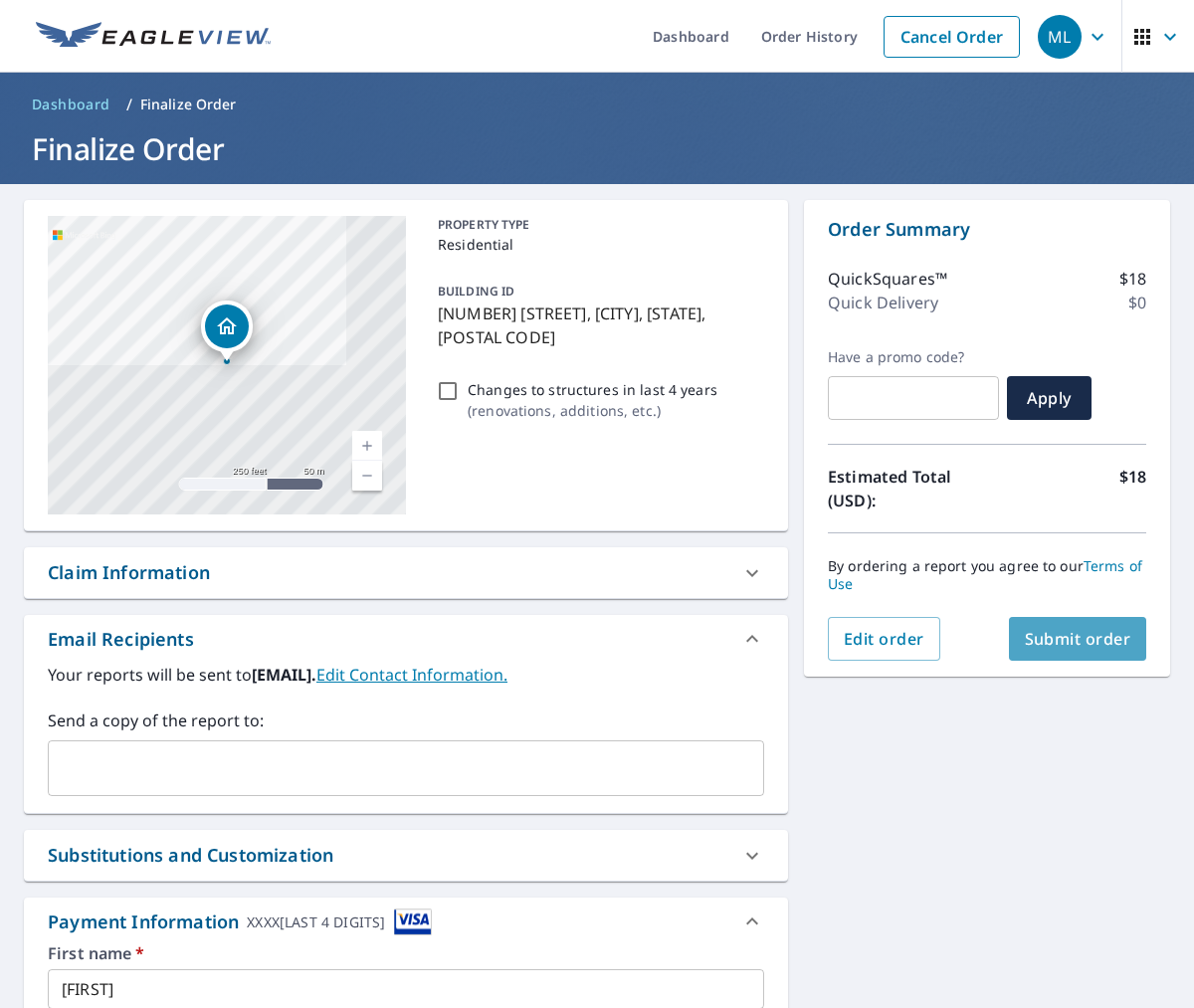 click on "Submit order" at bounding box center [1078, 639] 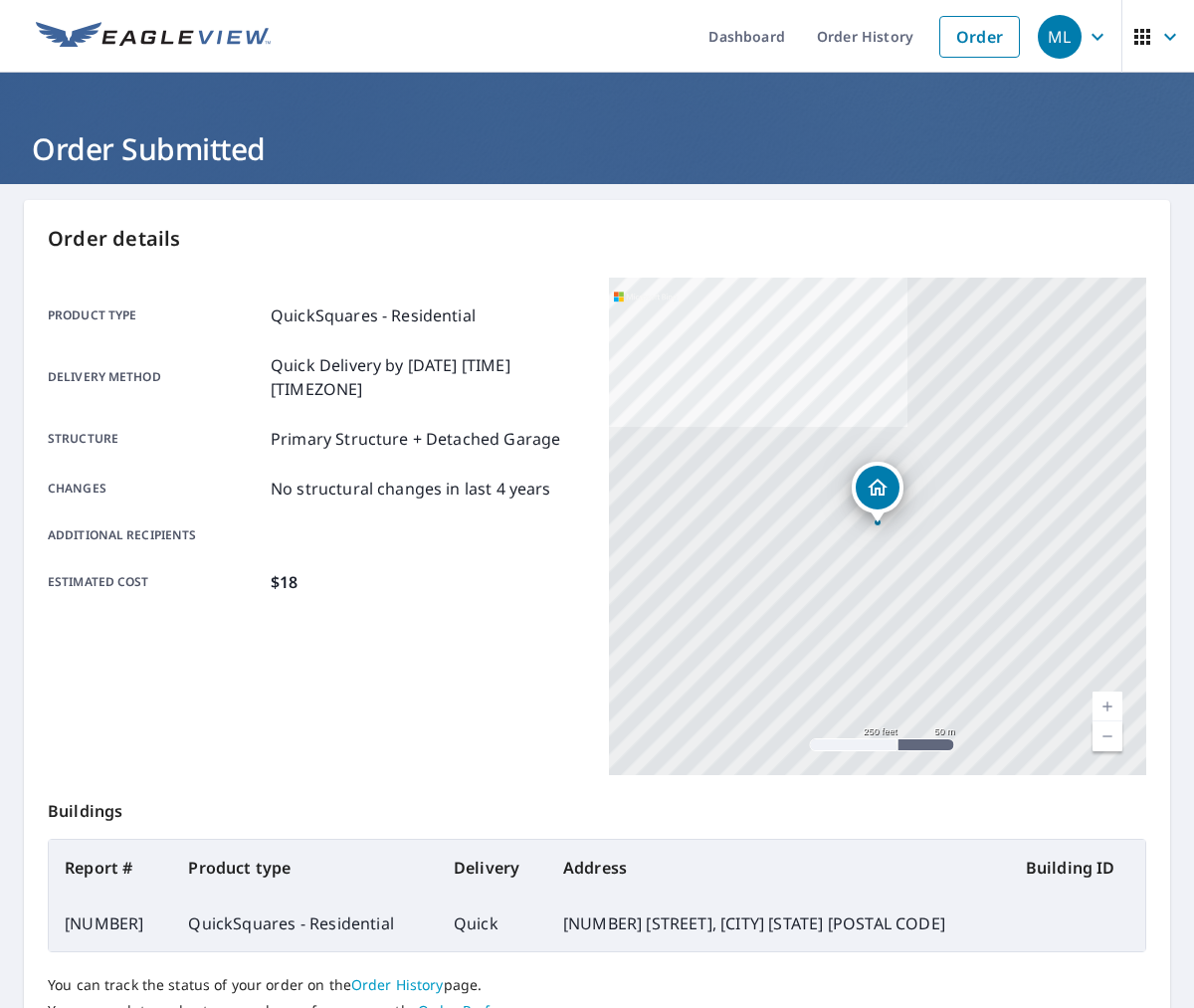scroll, scrollTop: 177, scrollLeft: 0, axis: vertical 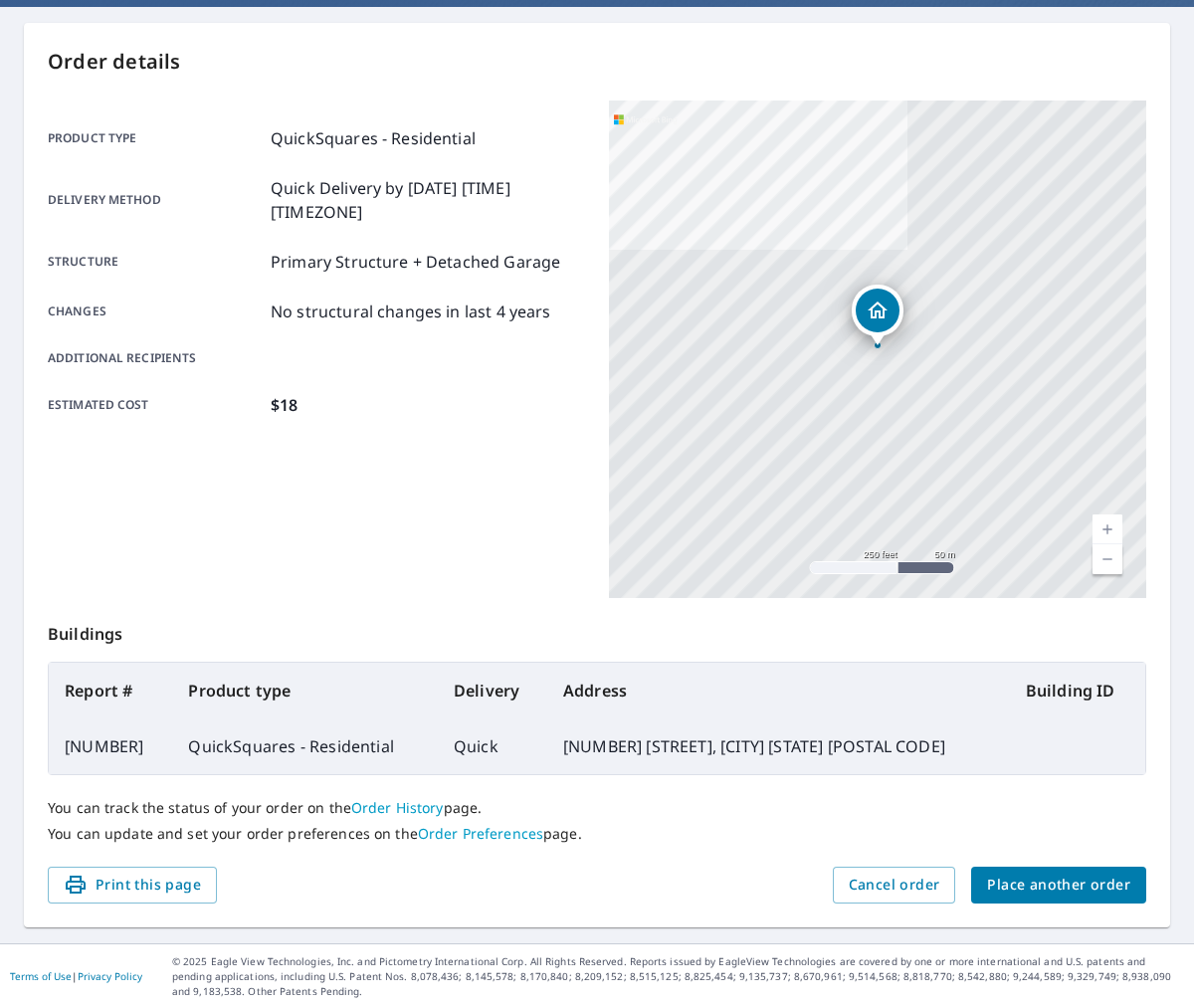 click on "Place another order" at bounding box center (1059, 885) 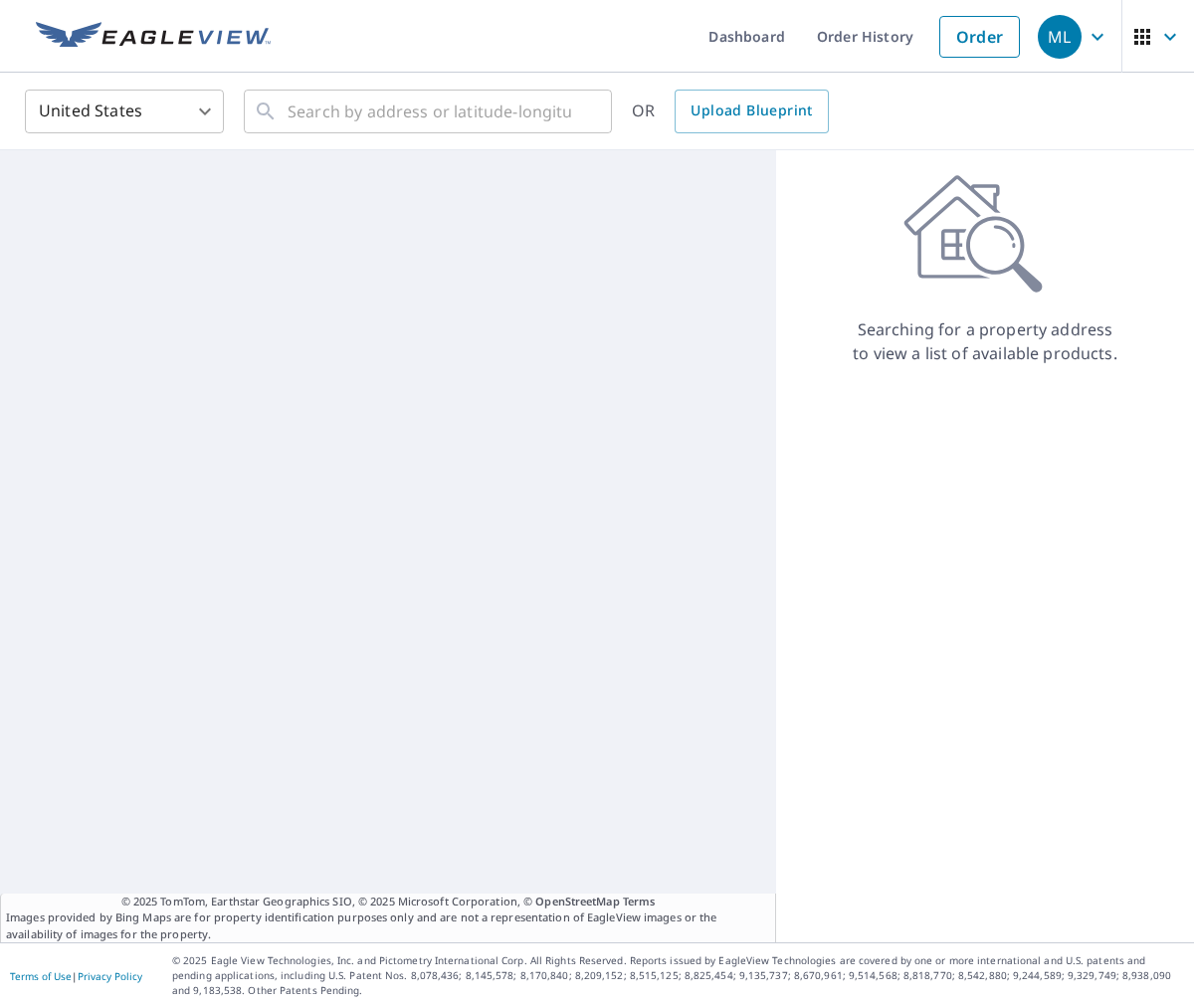 scroll, scrollTop: 0, scrollLeft: 0, axis: both 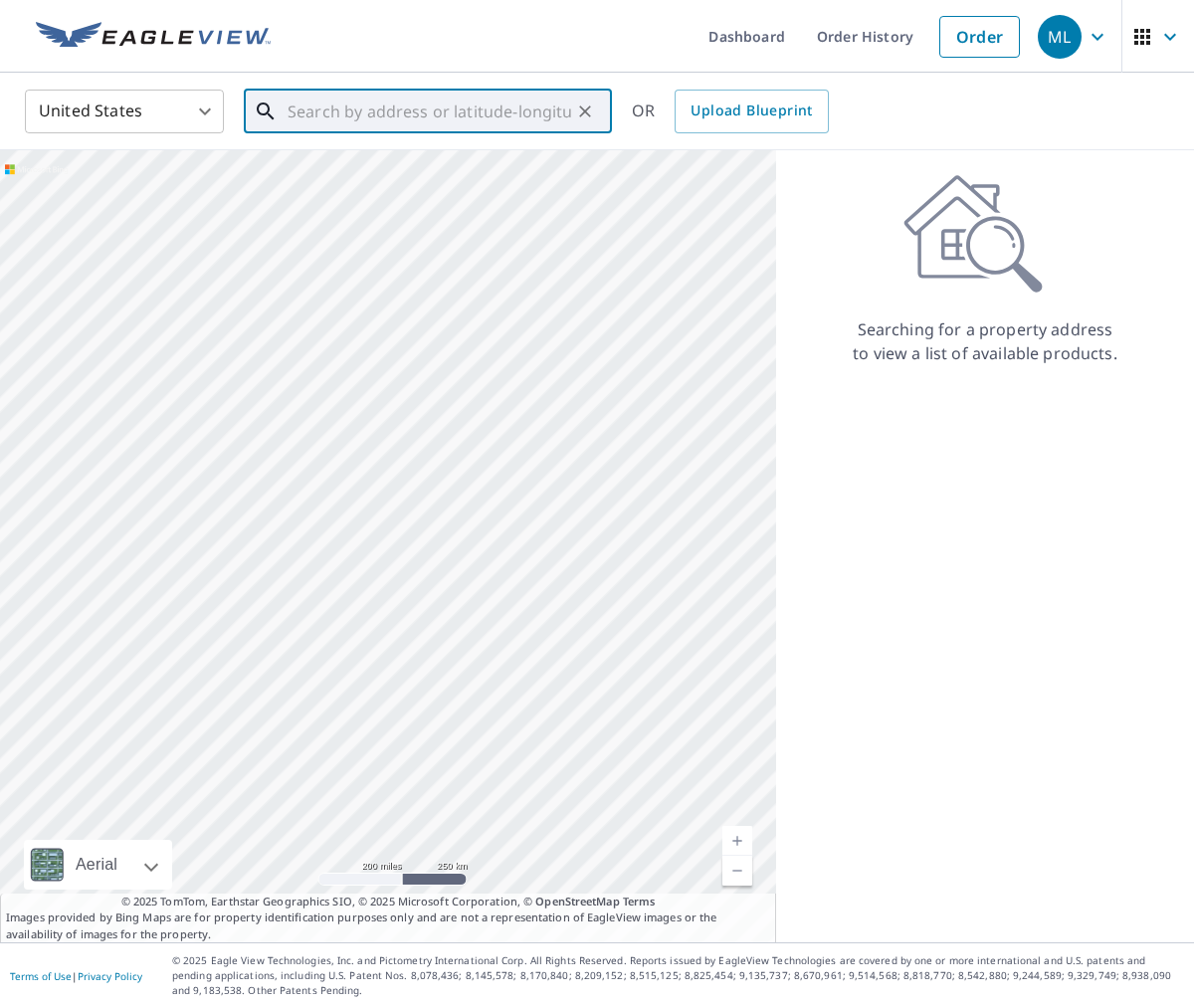 click at bounding box center [429, 111] 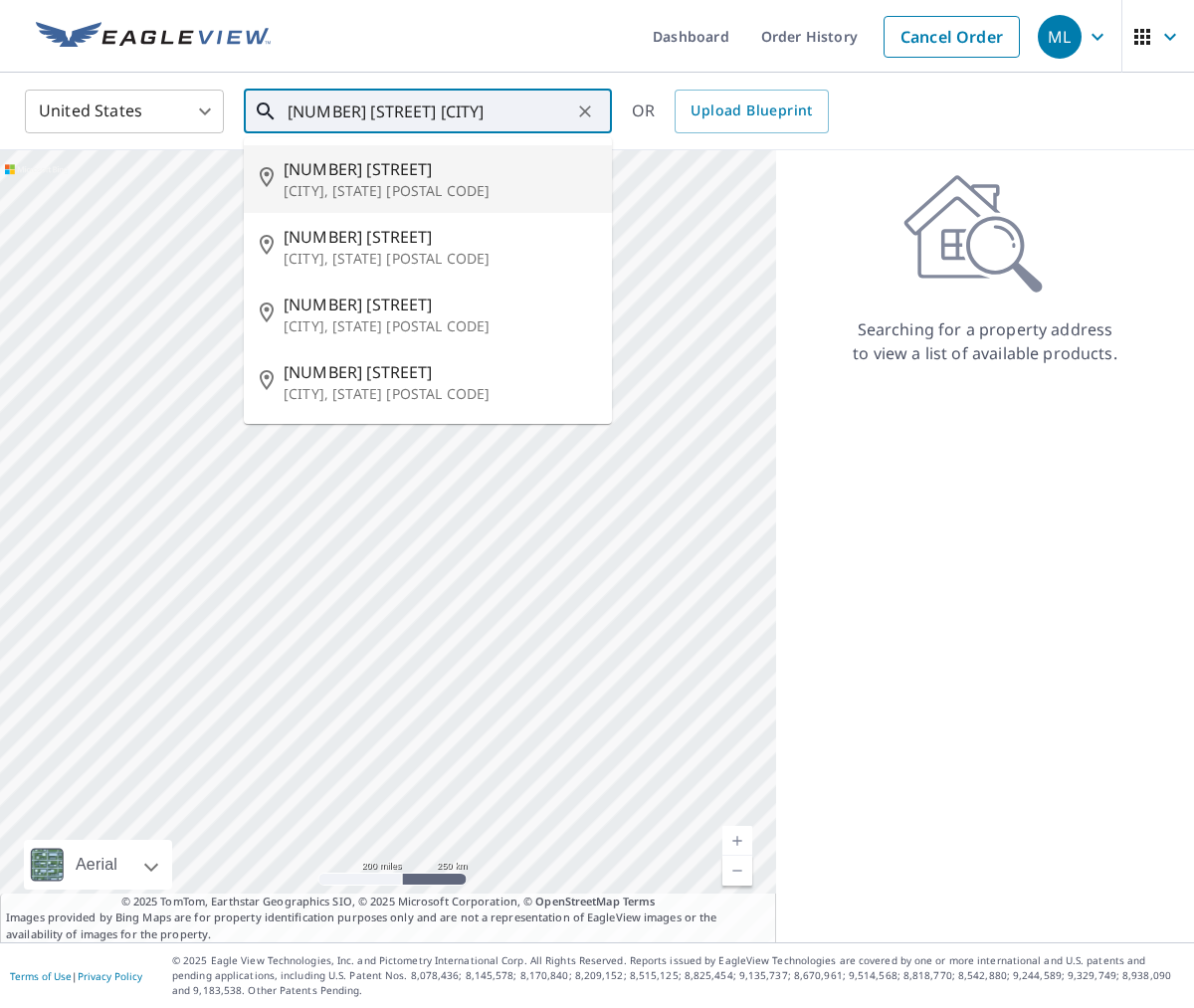 click on "252 Geneva St" at bounding box center [440, 169] 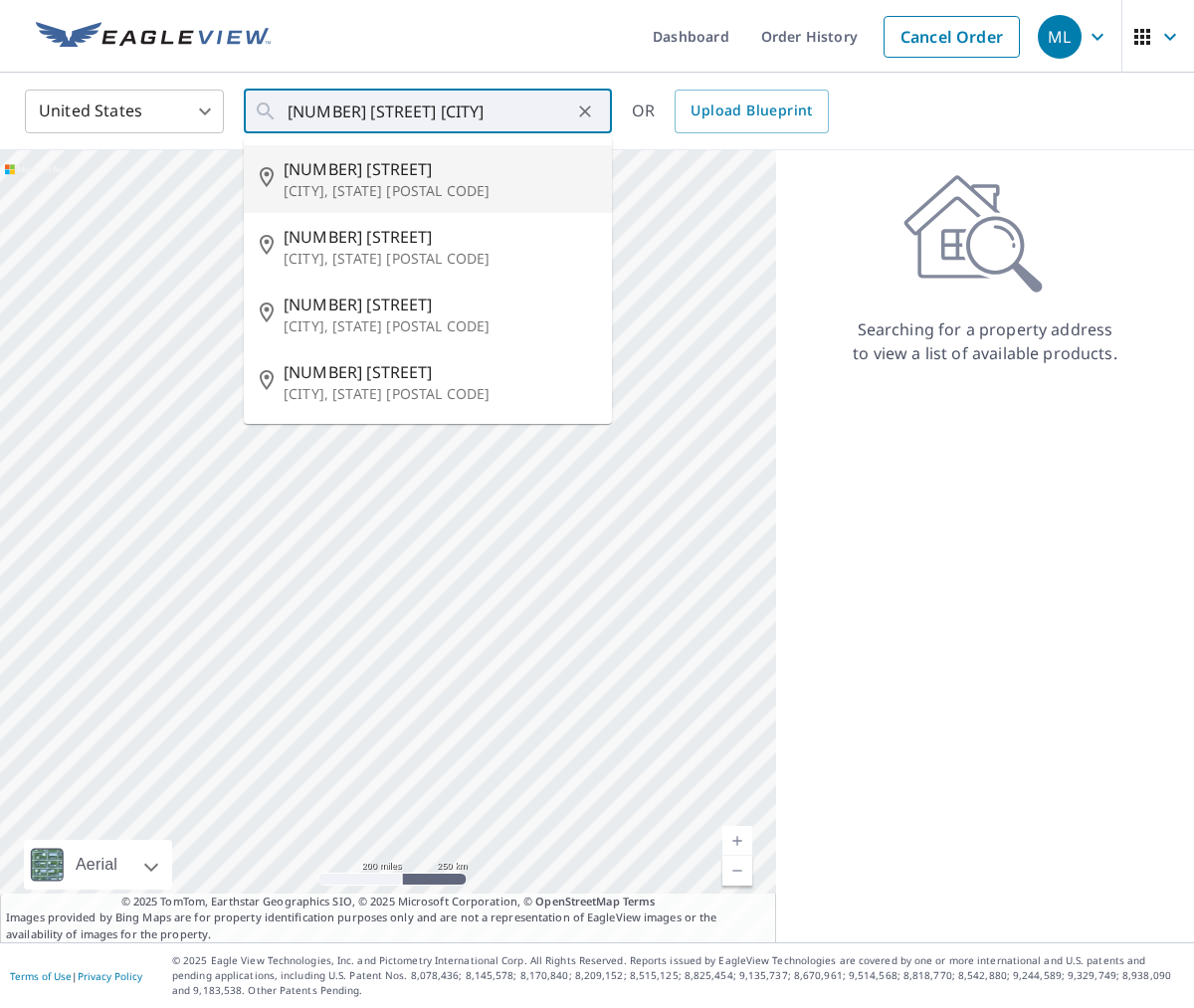 type on "252 Geneva St Highland Park, MI 48203" 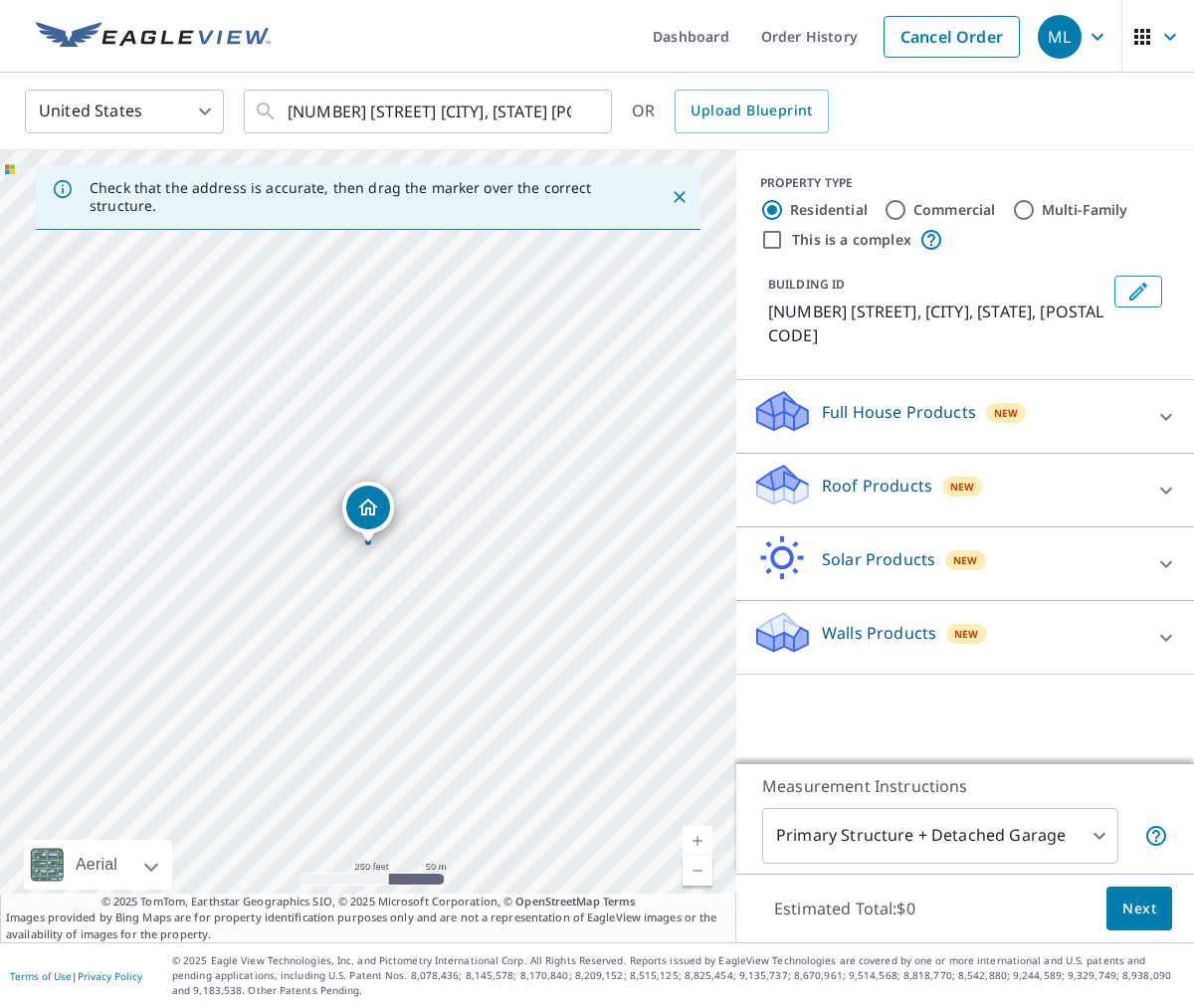 click on "Roof Products" at bounding box center [877, 486] 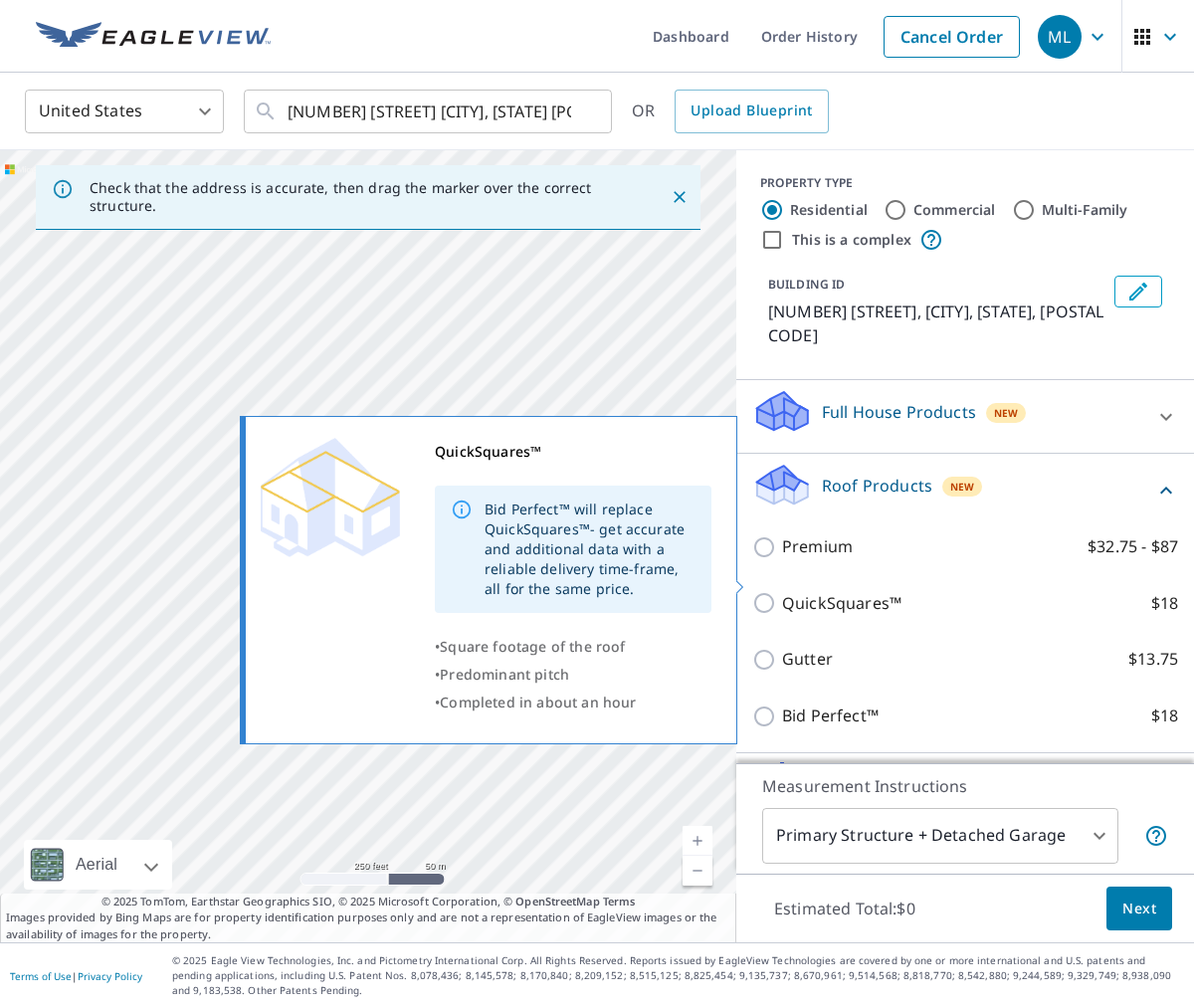 click on "QuickSquares™ $18" at bounding box center (767, 603) 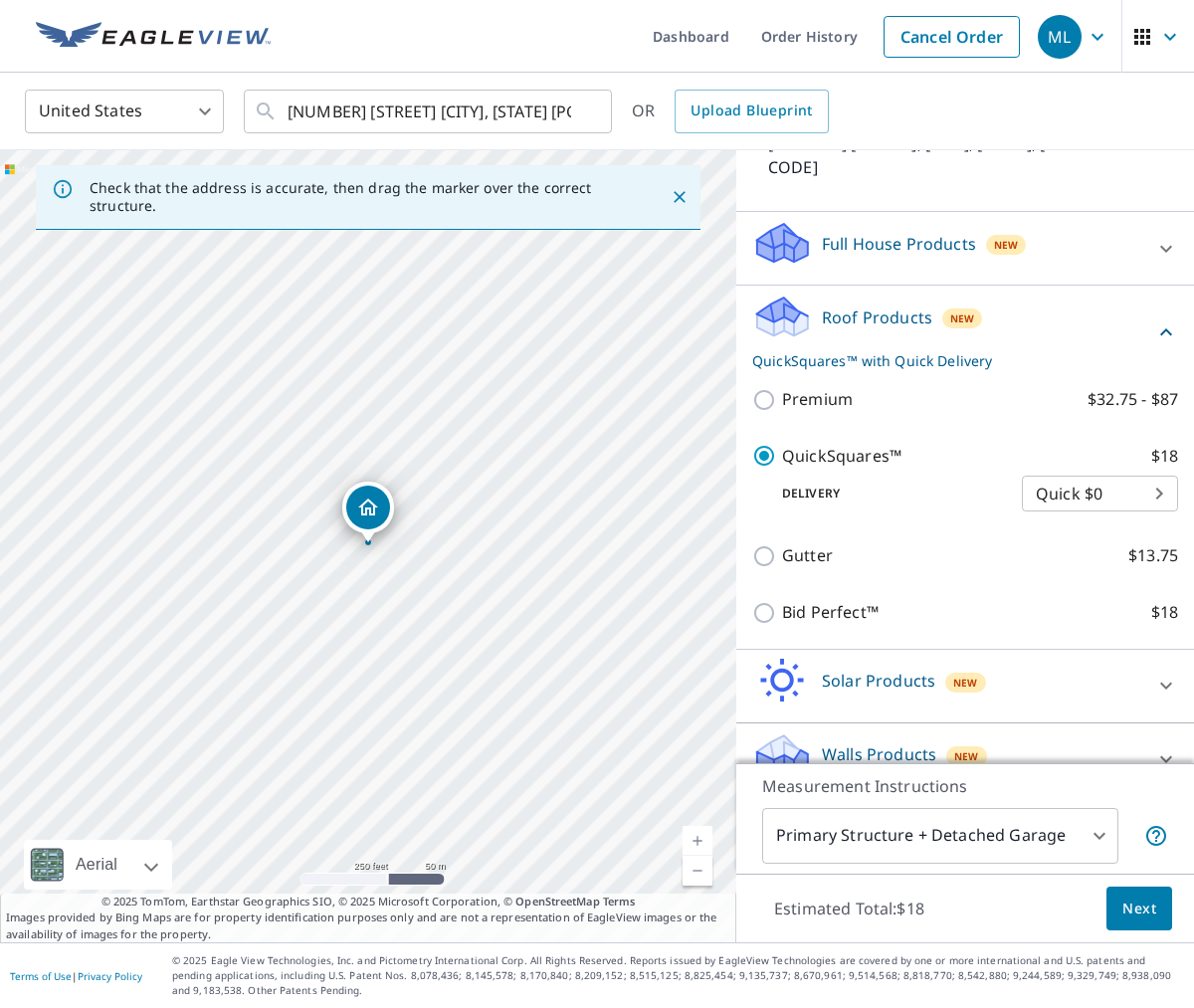 scroll, scrollTop: 169, scrollLeft: 0, axis: vertical 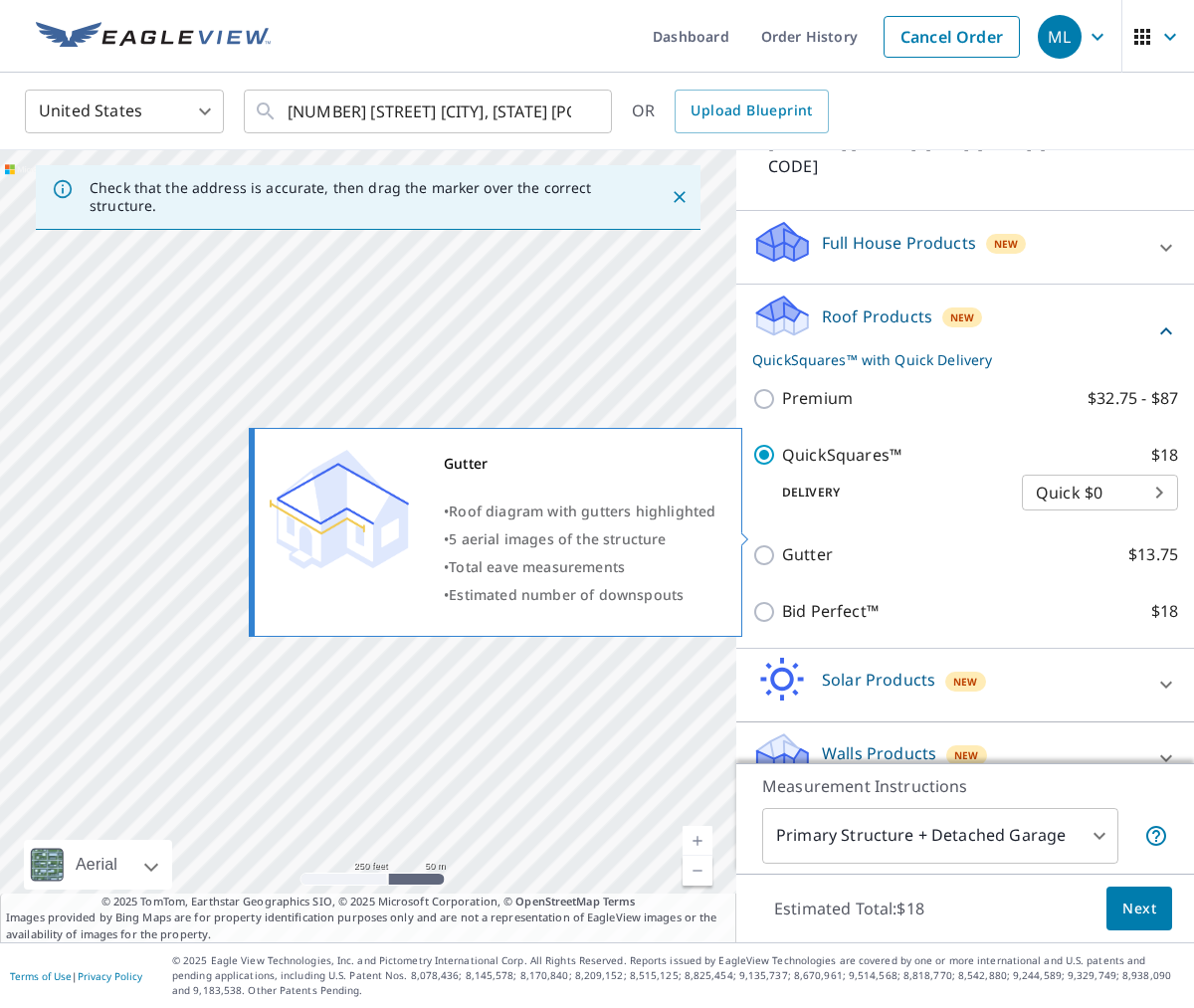 click on "Gutter $13.75" at bounding box center [767, 555] 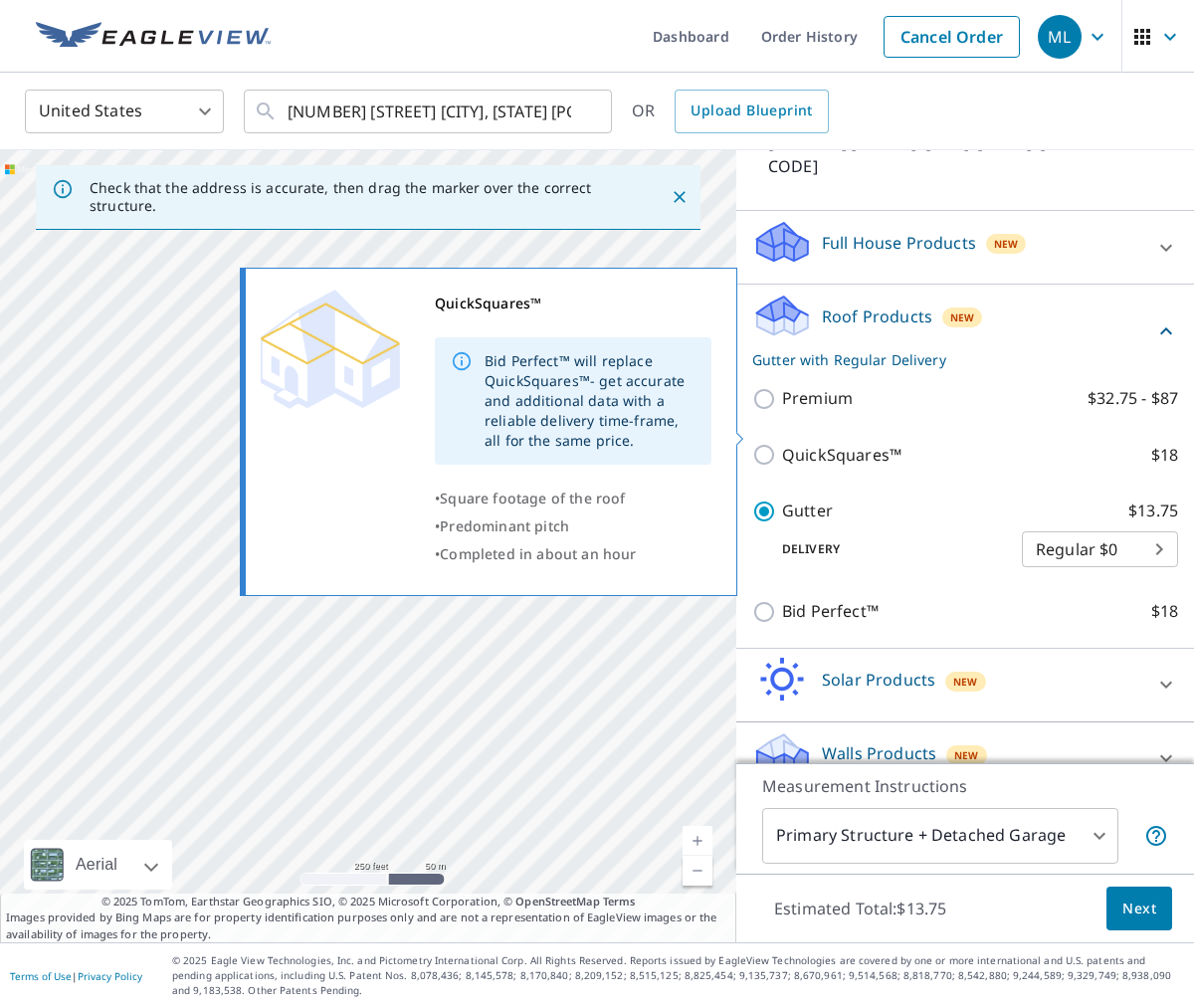 click on "QuickSquares™ $18" at bounding box center (767, 455) 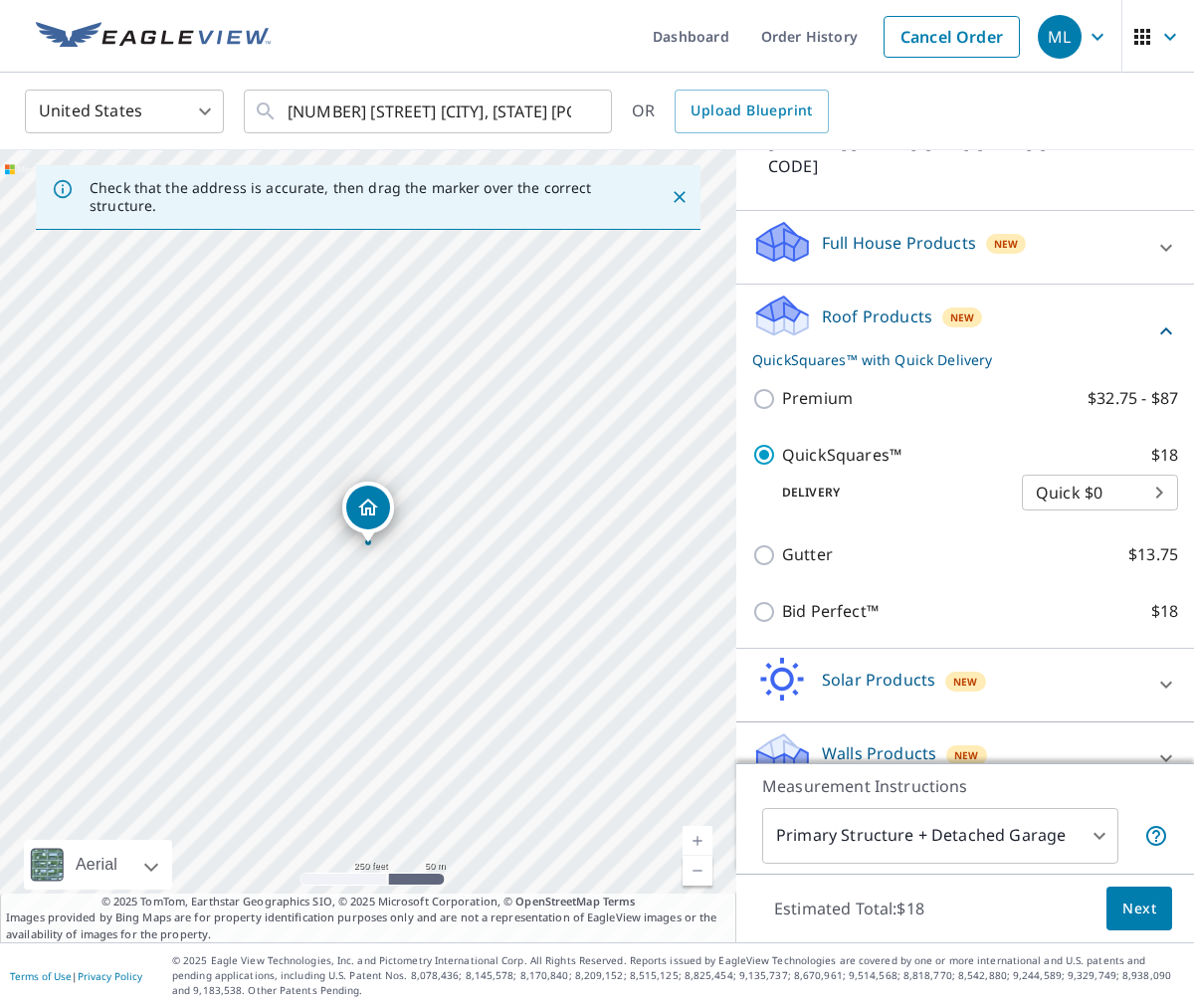 click on "Next" at bounding box center [1139, 908] 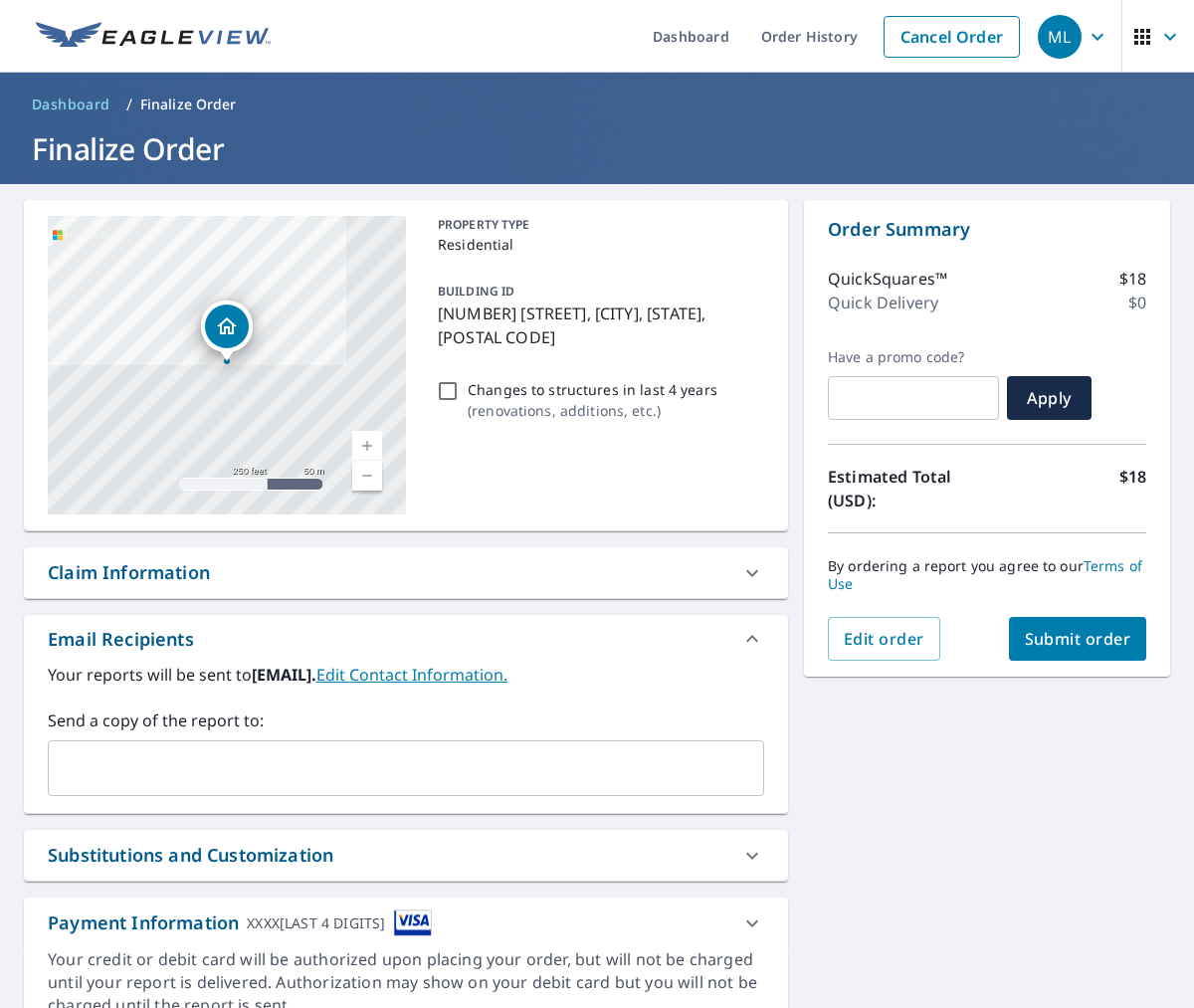click on "Submit order" at bounding box center (1078, 639) 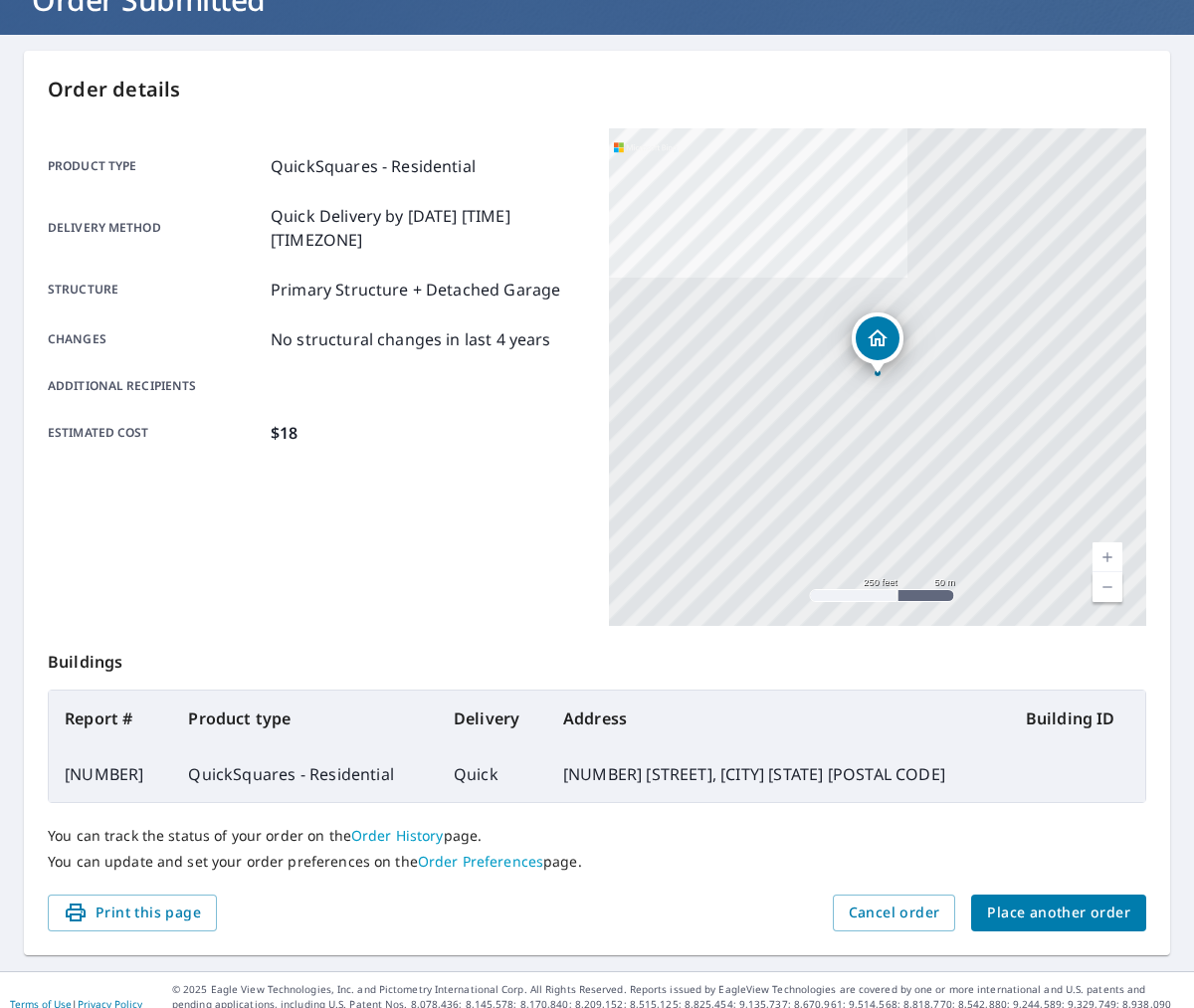 scroll, scrollTop: 177, scrollLeft: 0, axis: vertical 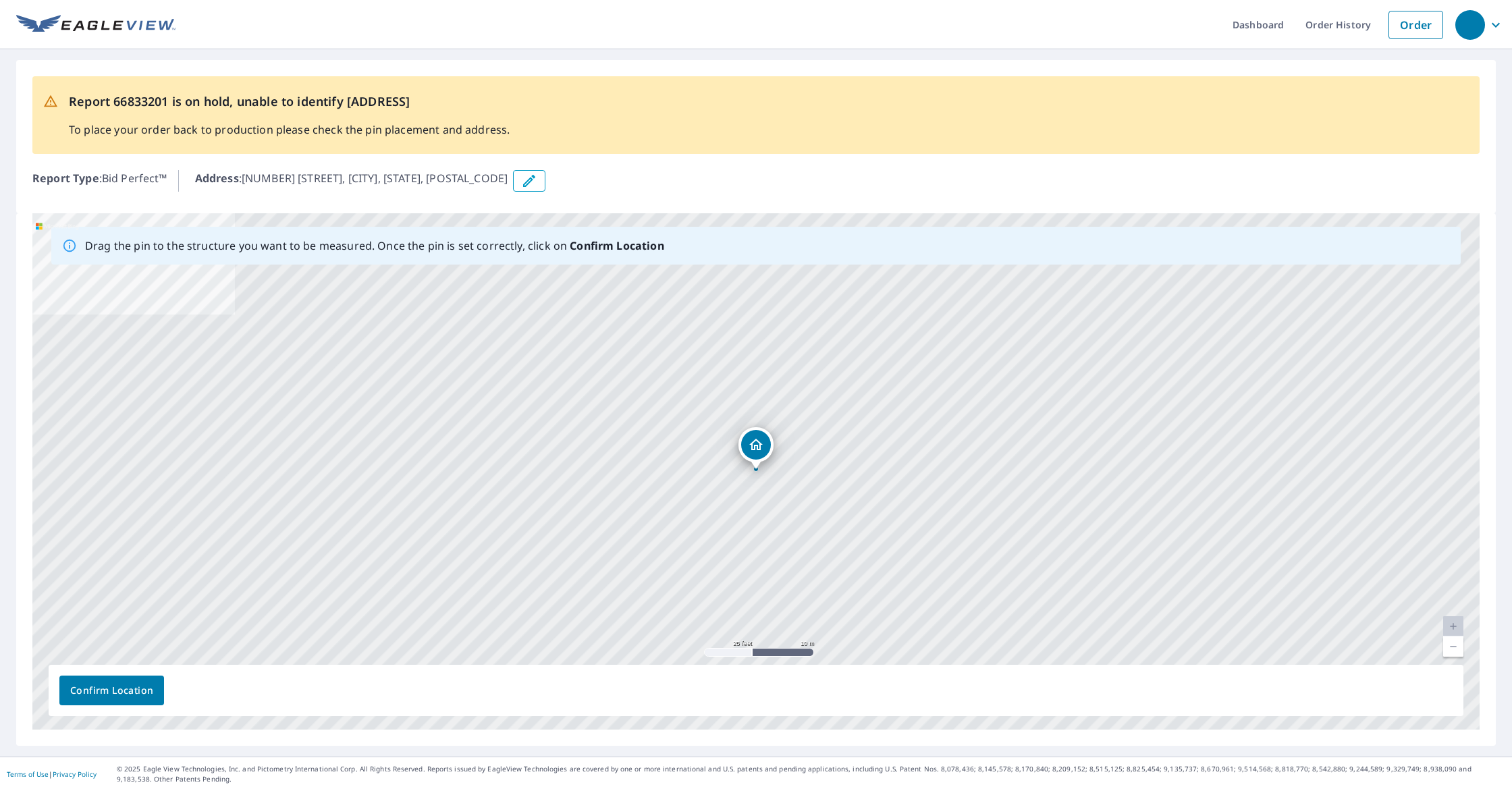 click at bounding box center (529, 181) 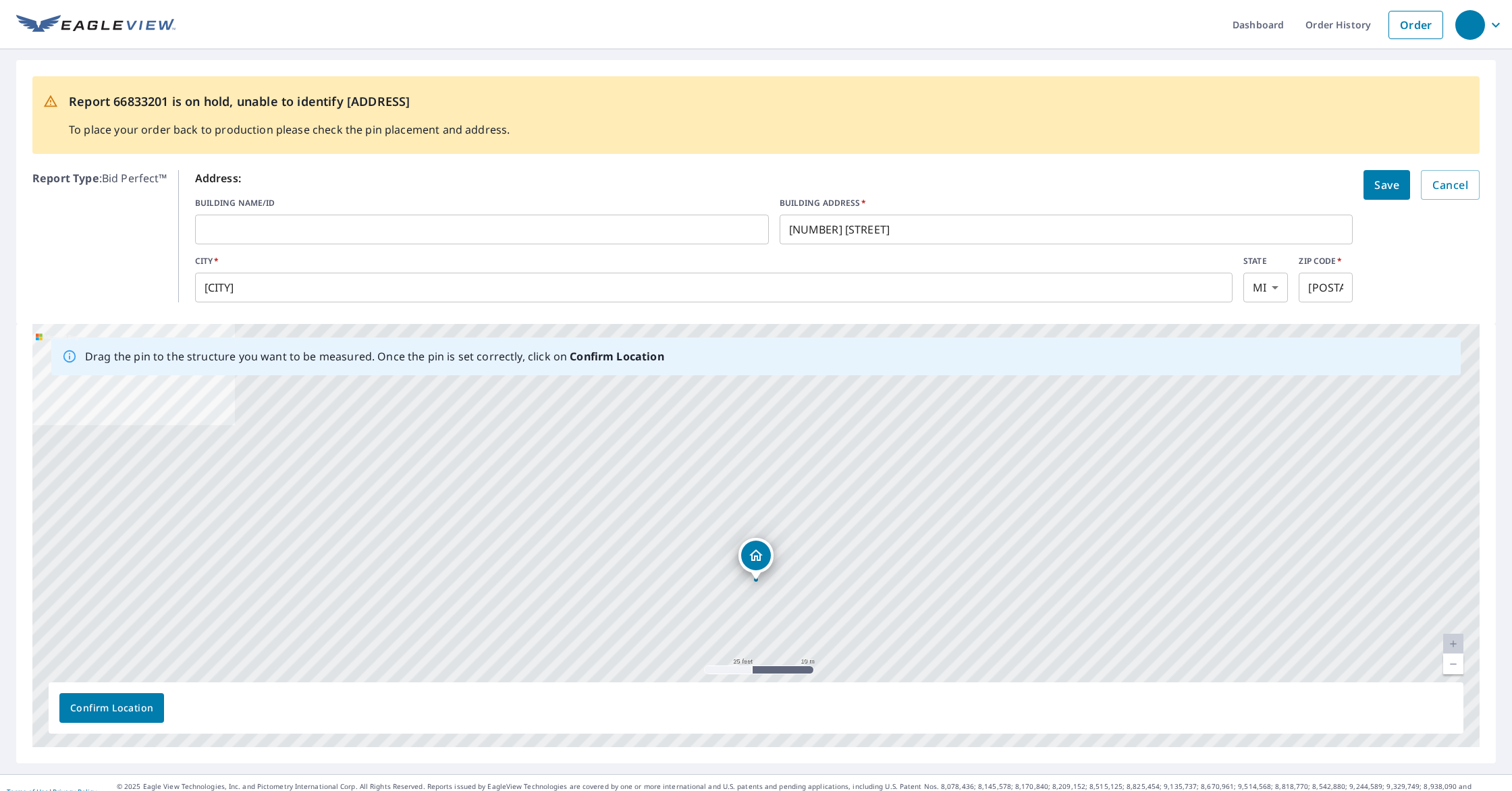 drag, startPoint x: 797, startPoint y: 227, endPoint x: 816, endPoint y: 231, distance: 19.416488 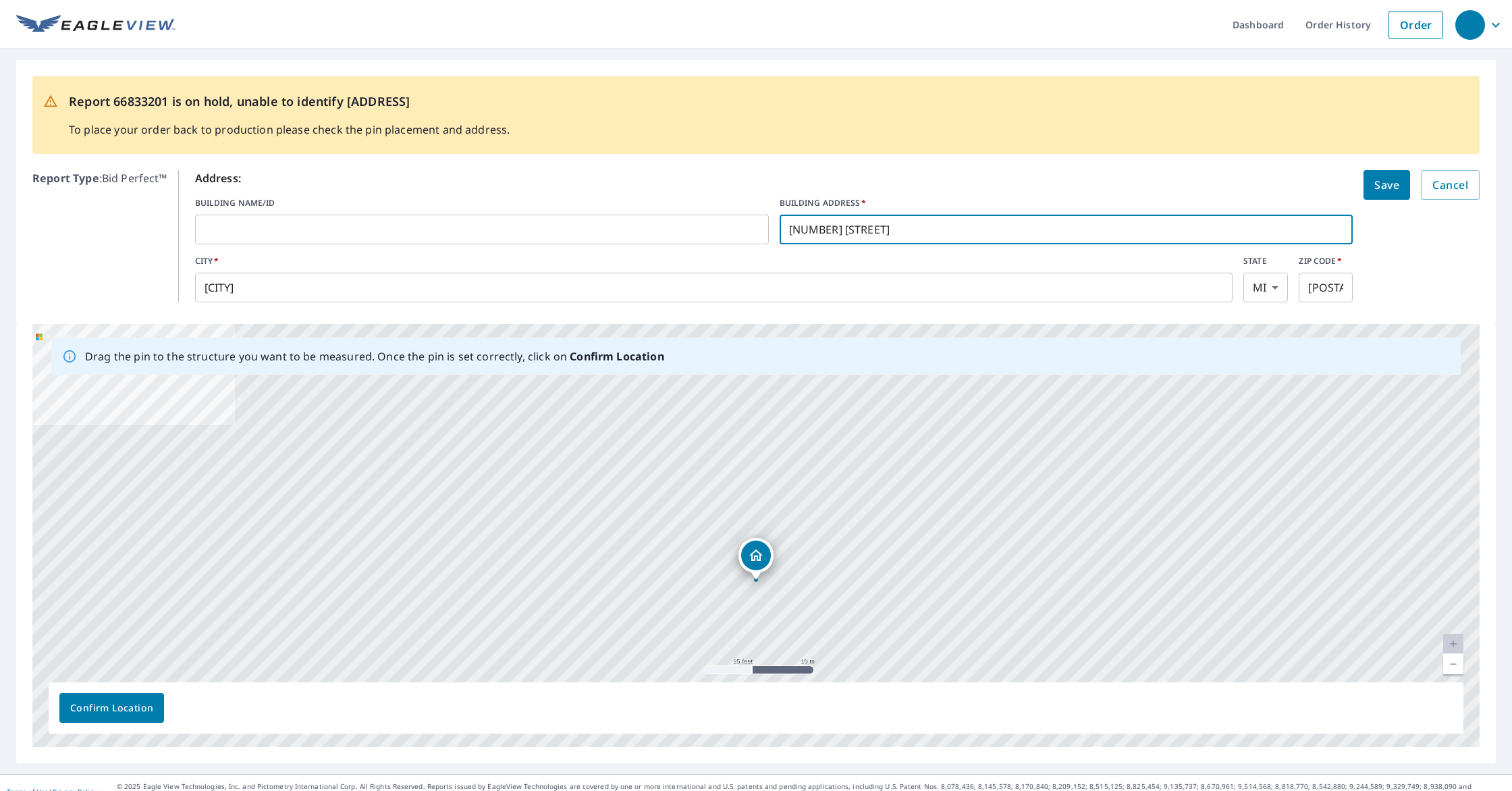 type on "352 Geneva St" 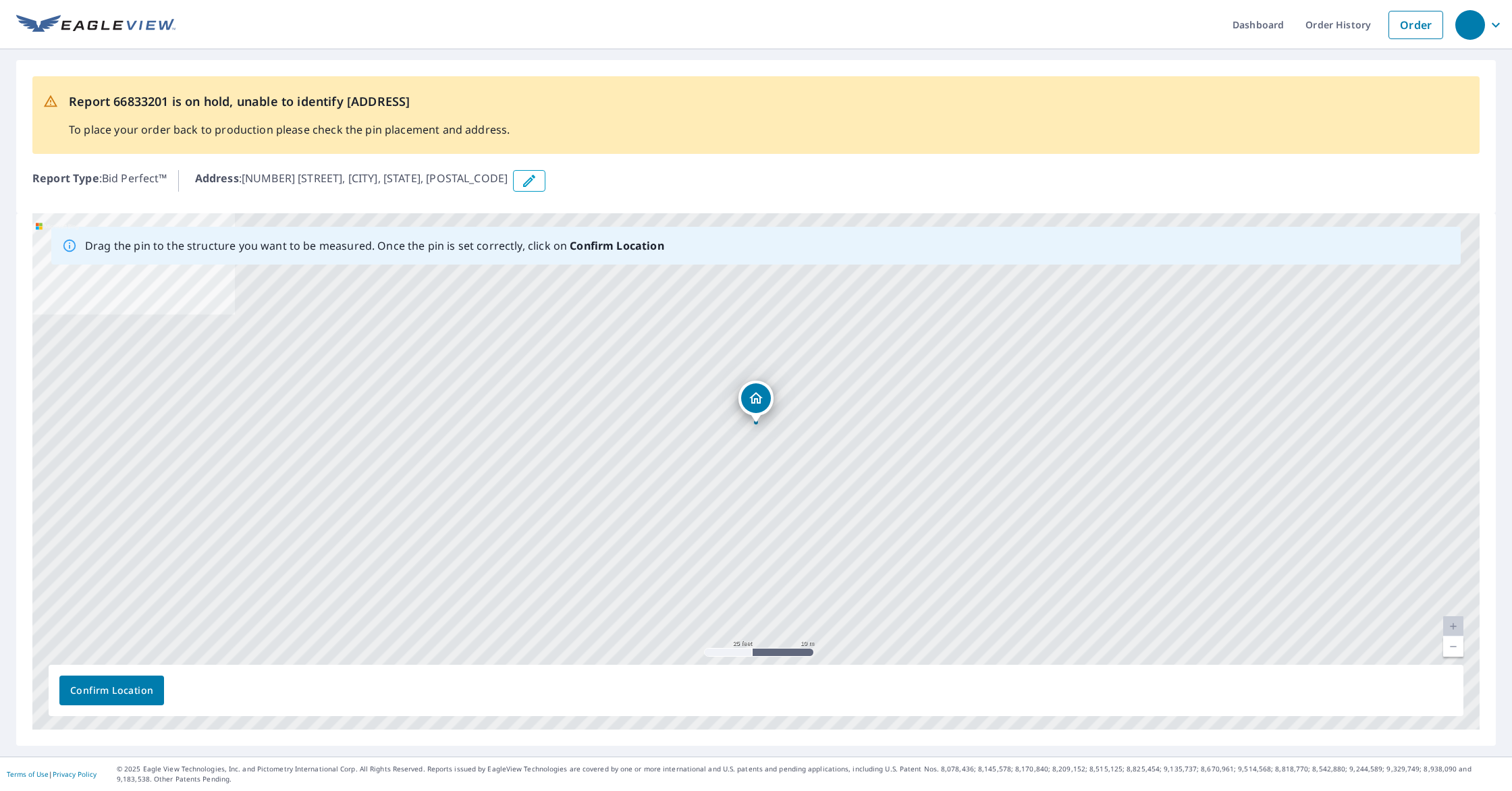 click at bounding box center [1453, 647] 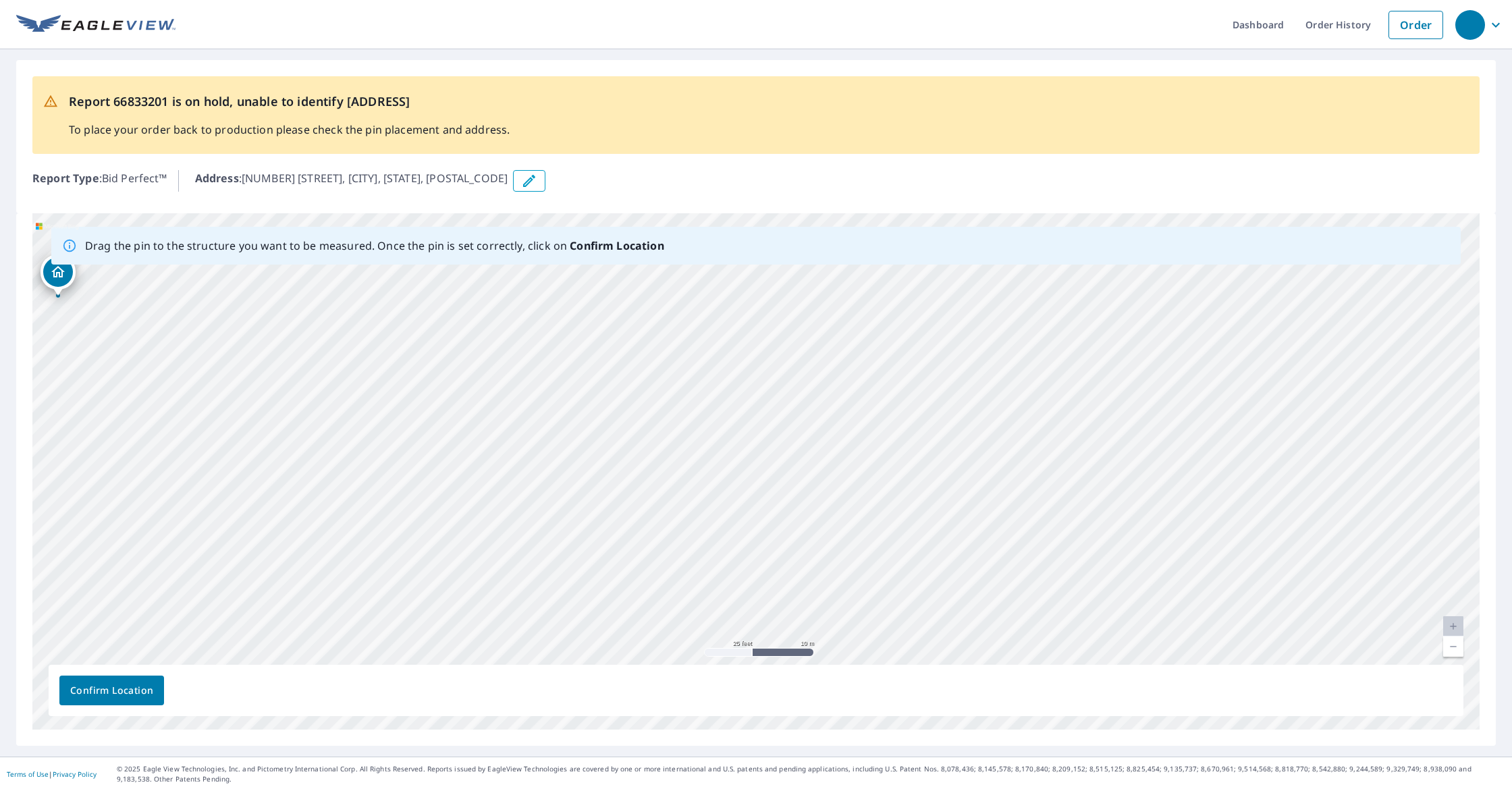click at bounding box center (1453, 647) 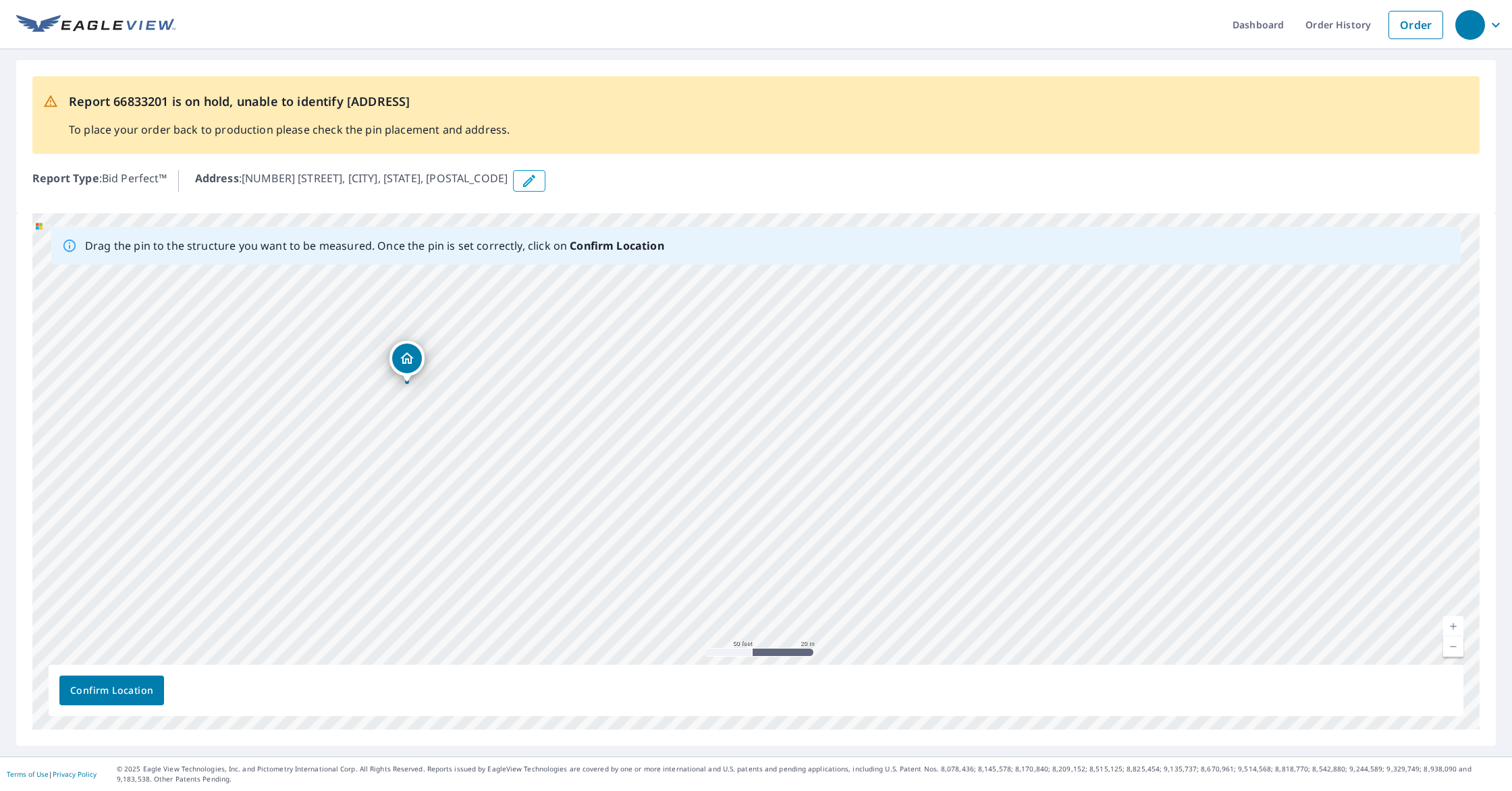 click at bounding box center [1453, 647] 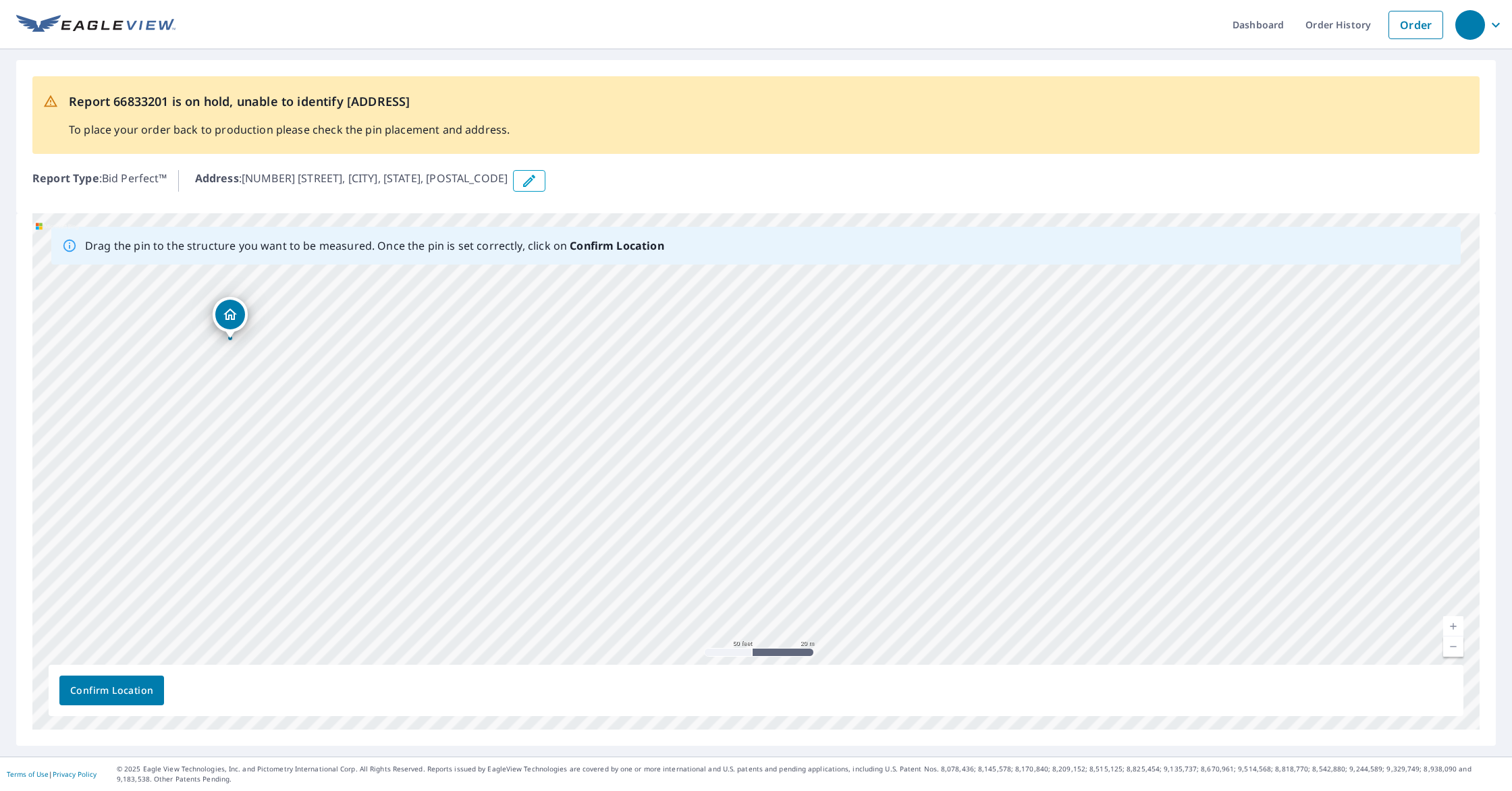 drag, startPoint x: 581, startPoint y: 710, endPoint x: 164, endPoint y: 674, distance: 418.5511 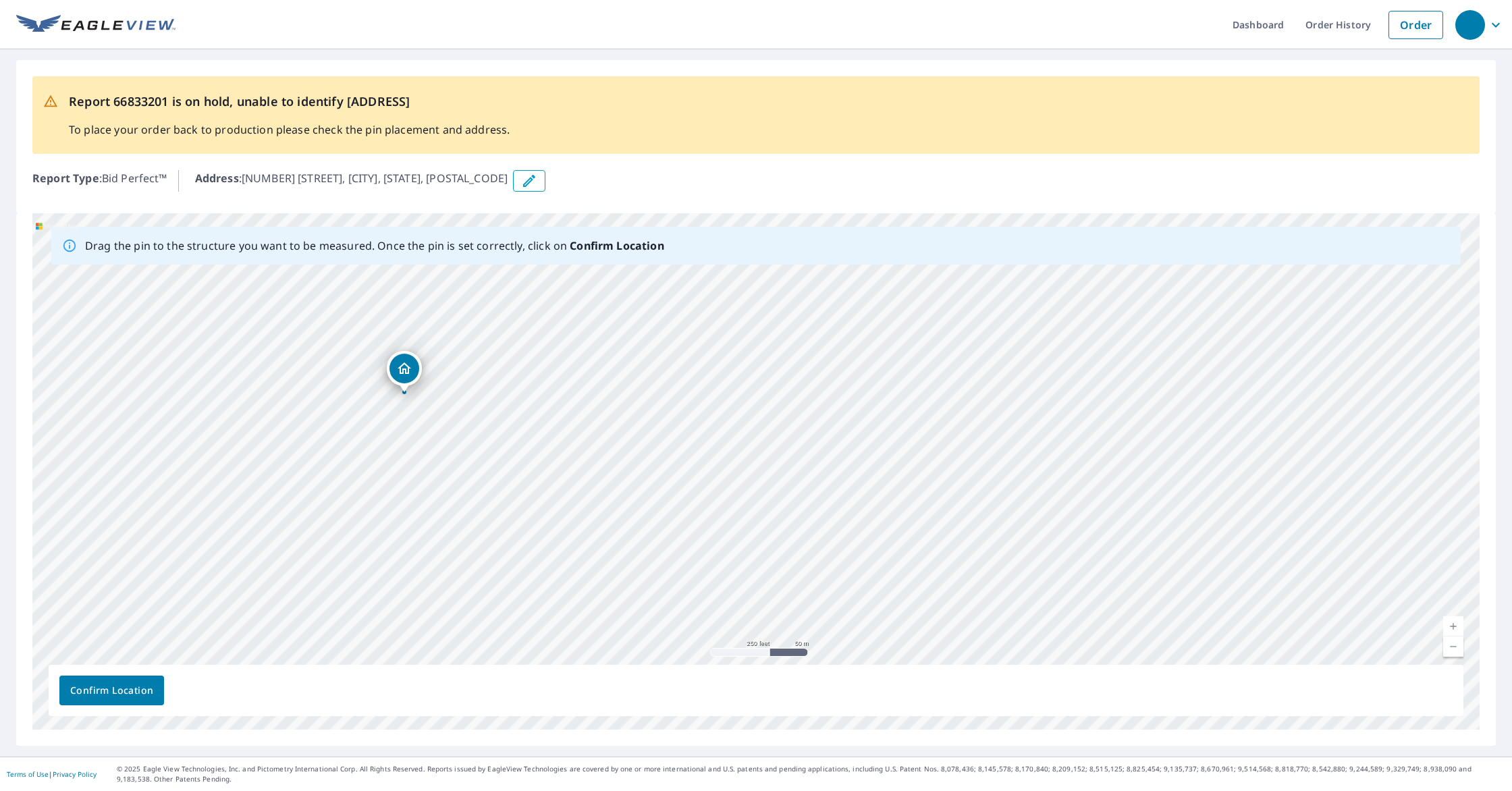 click on "[NUMBER] [STREET] [CITY], [STATE] [POSTAL_CODE]" at bounding box center [756, 471] 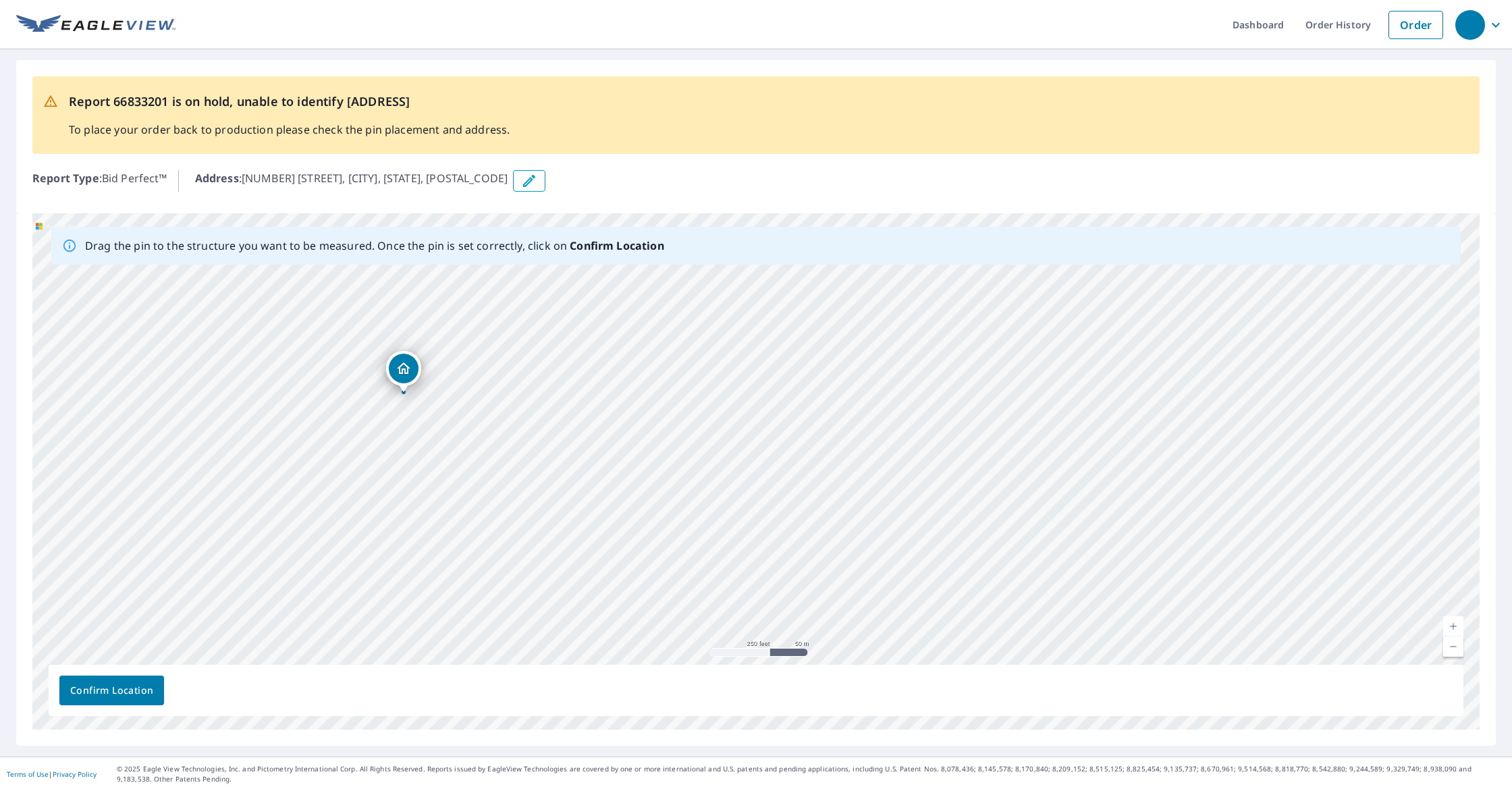 click on "[NUMBER] [STREET] [CITY], [STATE] [POSTAL_CODE]" at bounding box center (756, 471) 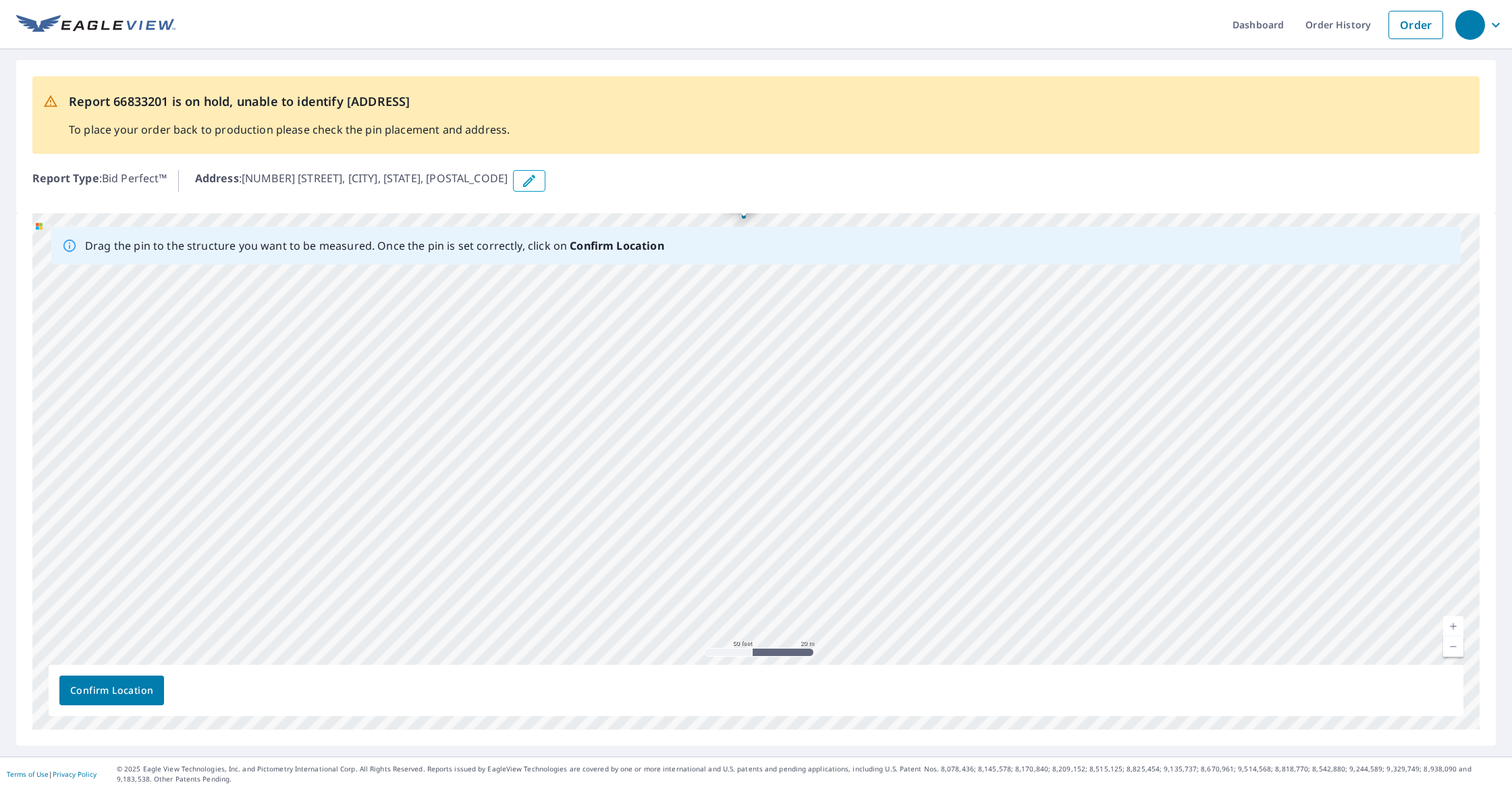 drag, startPoint x: 264, startPoint y: 476, endPoint x: 448, endPoint y: 456, distance: 185.0838 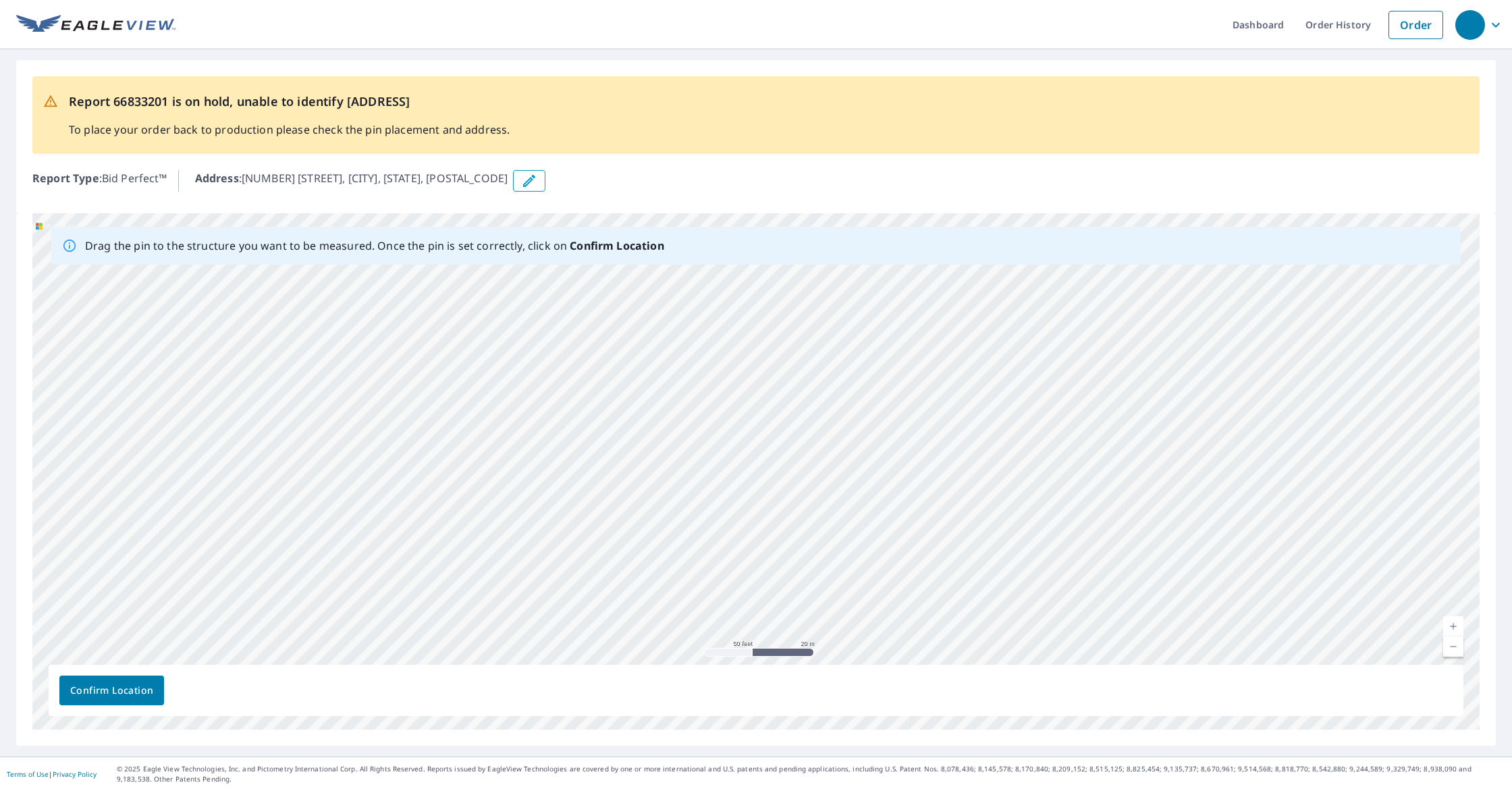 drag, startPoint x: 313, startPoint y: 504, endPoint x: 487, endPoint y: 445, distance: 183.73078 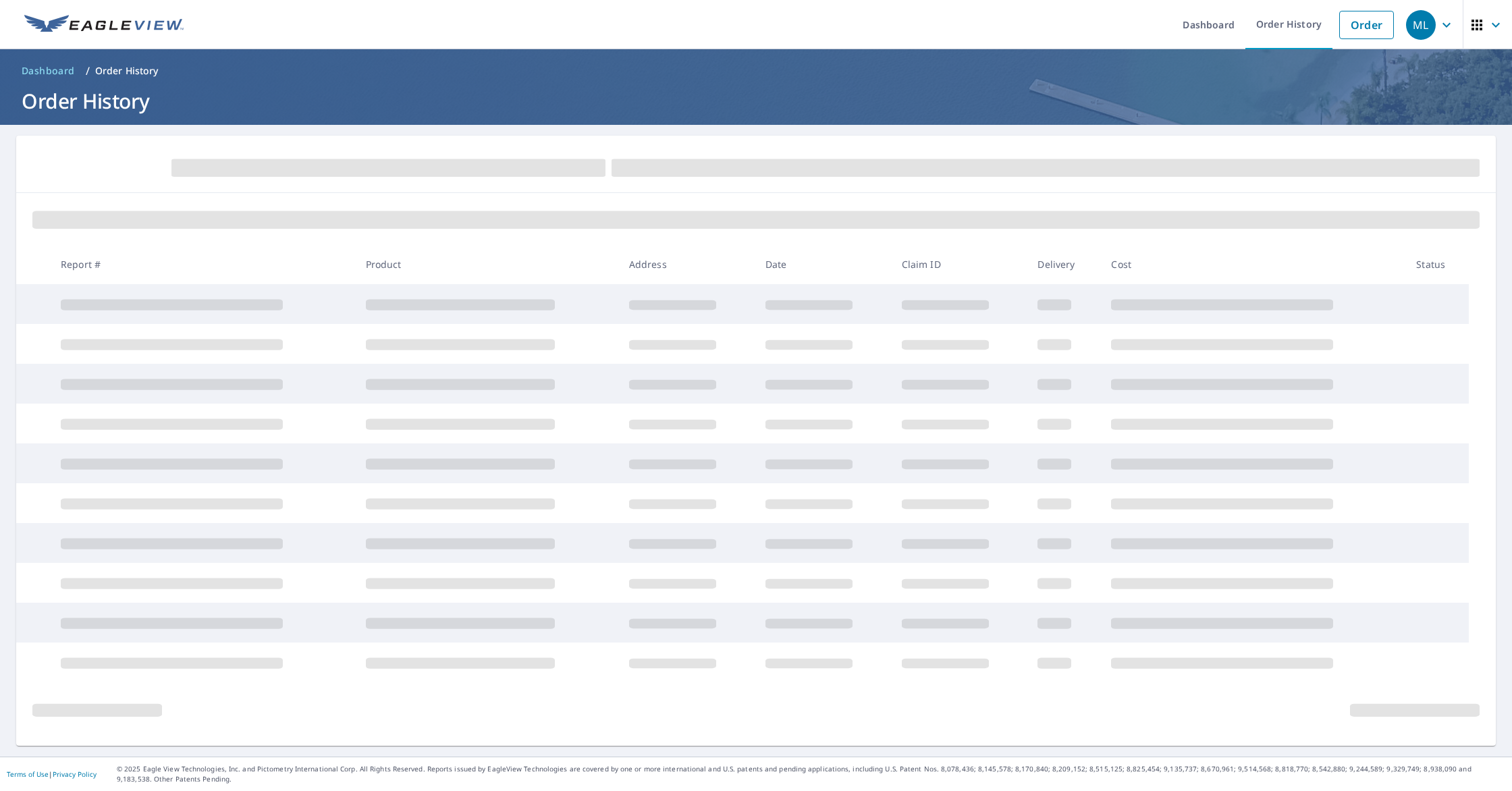 scroll, scrollTop: 0, scrollLeft: 0, axis: both 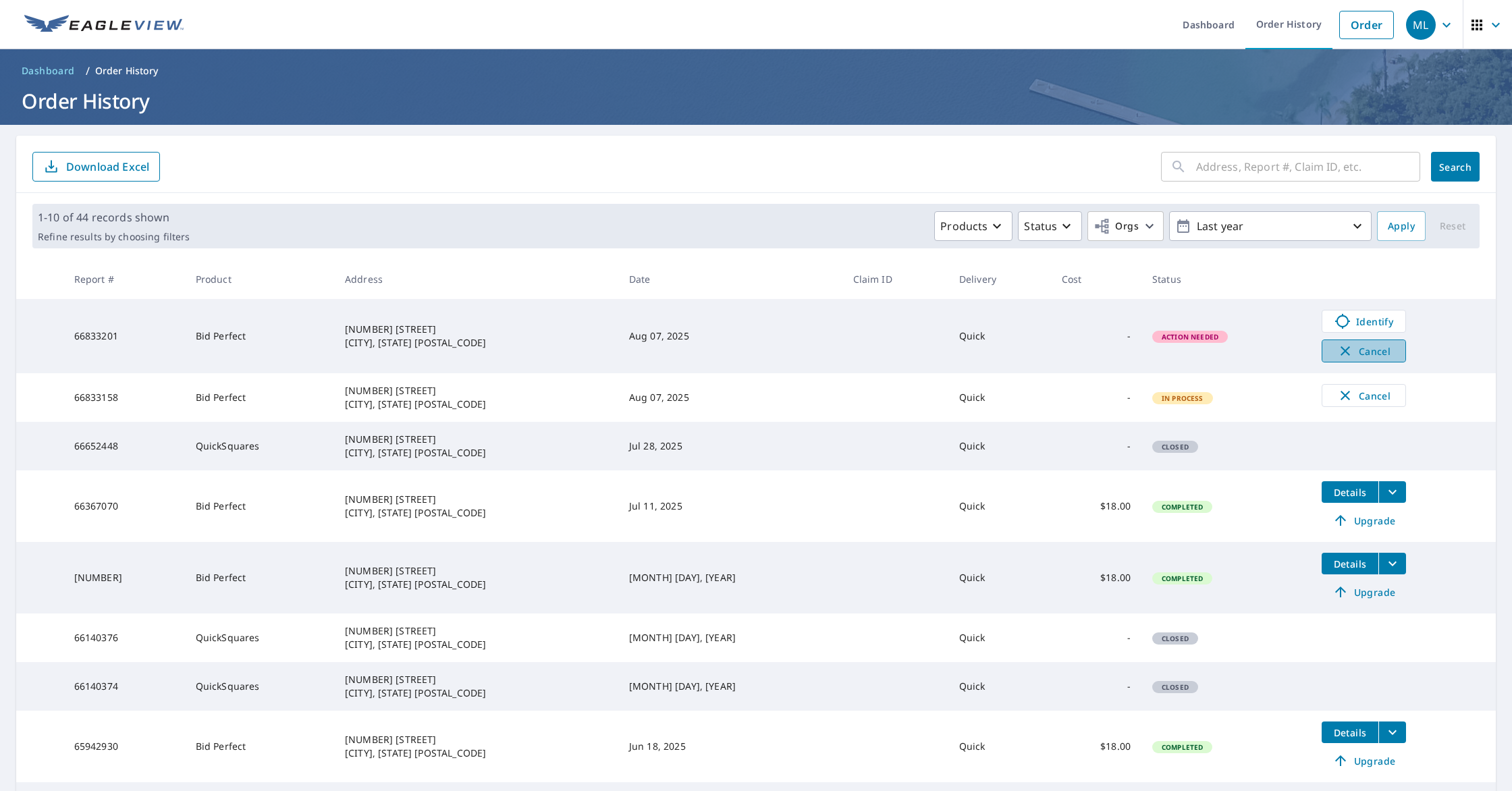 click on "Cancel" at bounding box center [1364, 351] 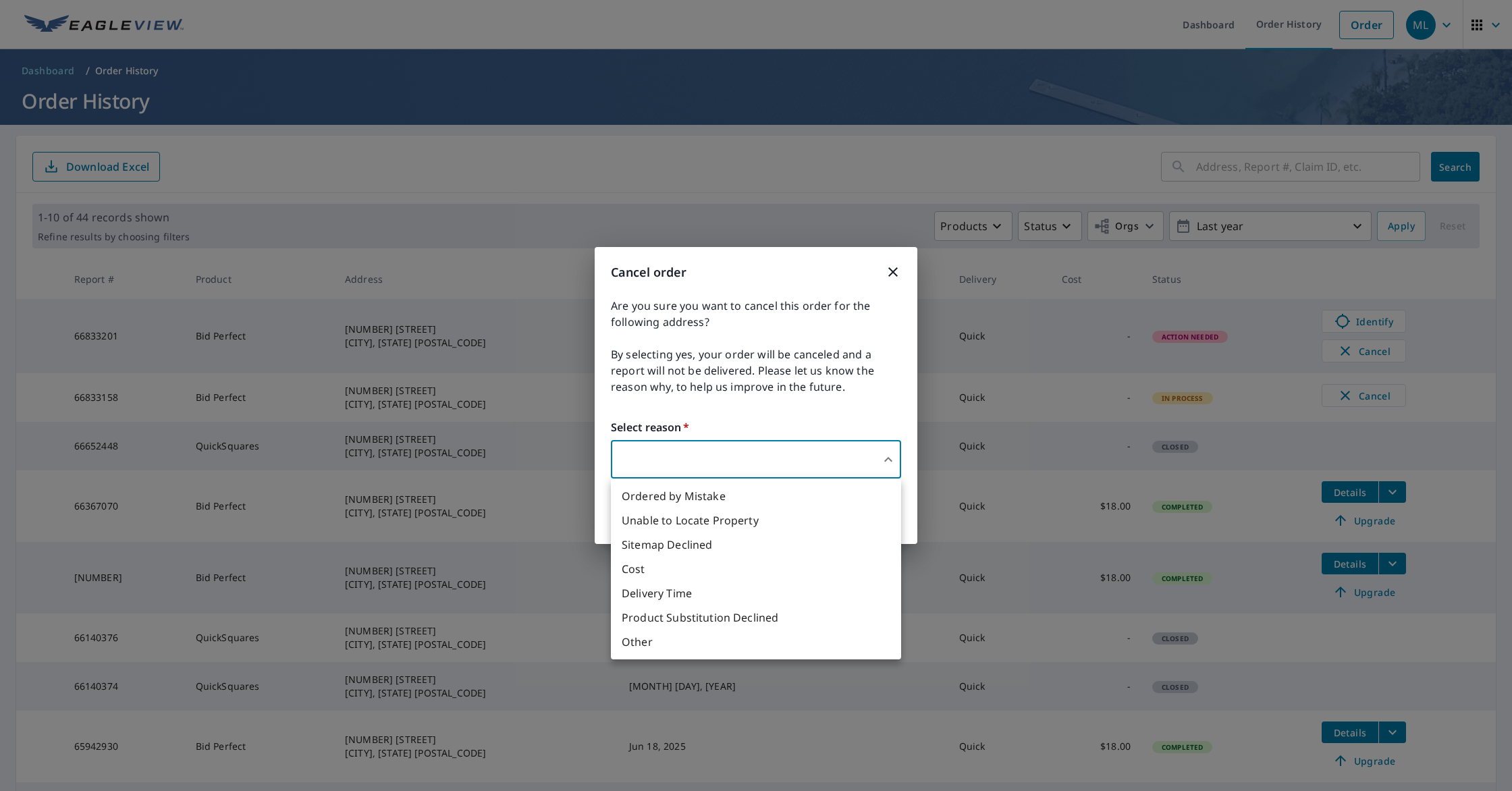 click on "ML ML
Dashboard Order History Order ML Dashboard / Order History Order History ​ Search Download Excel 1-10 of 44 records shown Refine results by choosing filters Products Status Orgs Last year Apply Reset Report # Product Address Date Claim ID Delivery Cost Status 66833201 Bid Perfect [NUMBER] [STREET]
[CITY], [STATE] [POSTAL_CODE] [DATE] Quick - Action Needed Identify Cancel 66833158 Bid Perfect [NUMBER] [STREET]
[CITY], [STATE] [POSTAL_CODE] [DATE] Quick - In Process Cancel 66652448 QuickSquares [NUMBER] [STREET]
[CITY], [STATE] [POSTAL_CODE] [DATE] Quick - Closed 66367070 Bid Perfect [NUMBER] [STREET]
[CITY], [STATE] [POSTAL_CODE] [DATE] Quick $[PRICE] Completed Details Upgrade 66140403 Bid Perfect [NUMBER] [STREET]
[CITY], [STATE] [POSTAL_CODE] [DATE] Quick $[PRICE] Completed Details Upgrade 66140376 QuickSquares [NUMBER] [STREET]
[CITY], [STATE] [POSTAL_CODE] [DATE] Quick - Closed 66140374 QuickSquares [NUMBER] [STREET]
[CITY], [STATE] [POSTAL_CODE] [DATE] Quick - Closed 65942930 Bid Perfect [NUMBER] [STREET]
[CITY], [STATE] [POSTAL_CODE] 10" at bounding box center [756, 396] 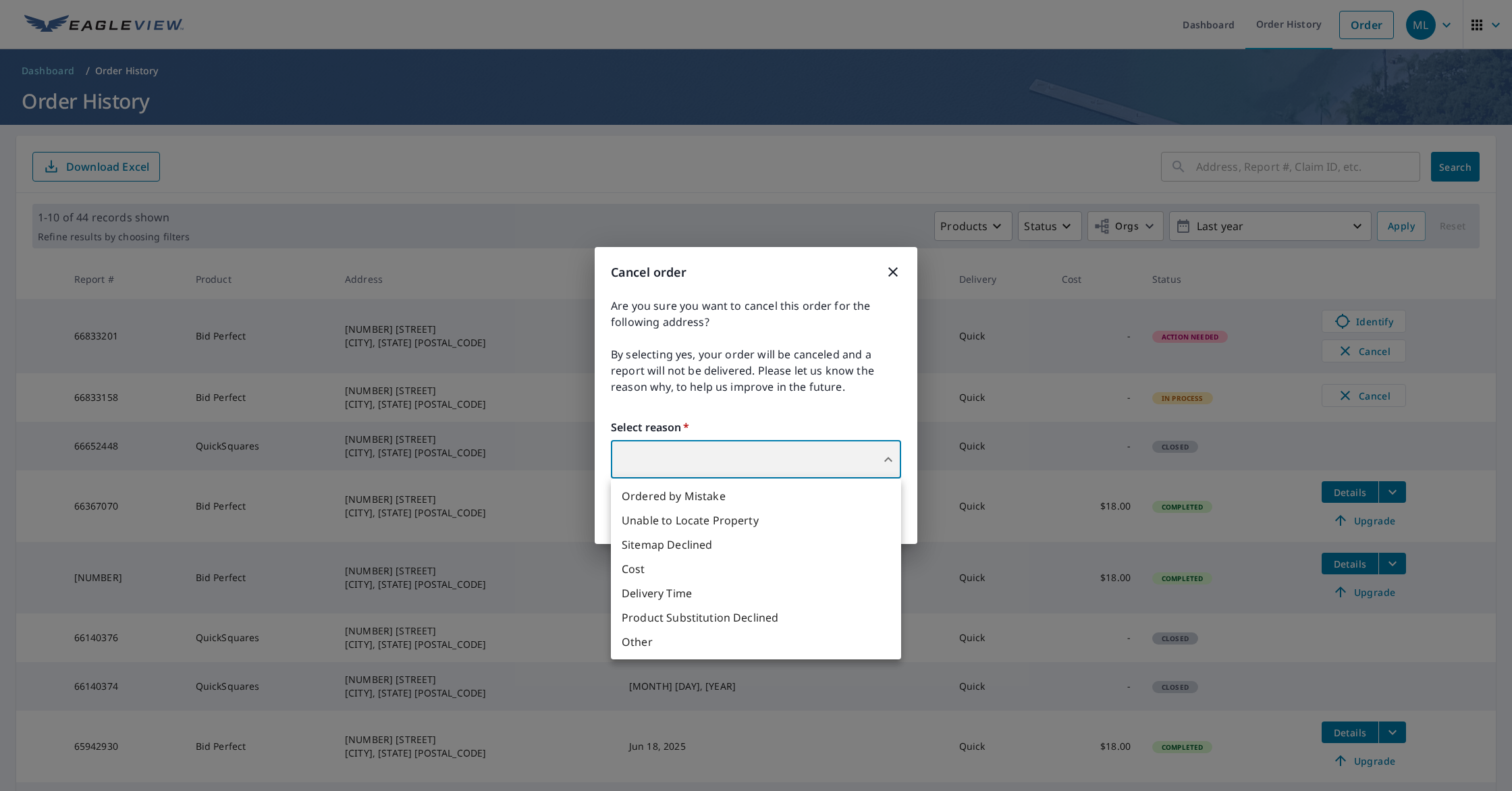 type on "36" 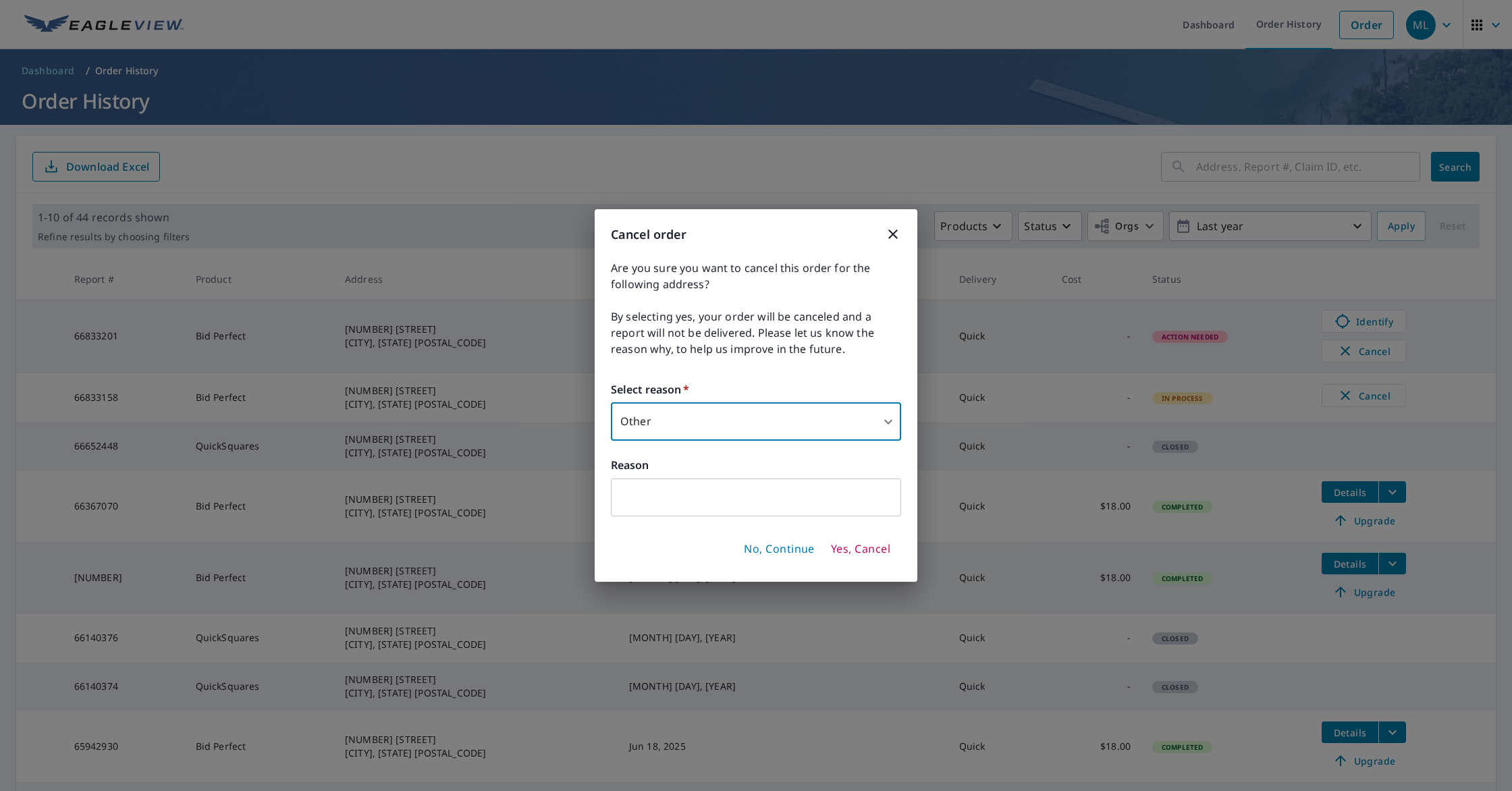 click at bounding box center (756, 497) 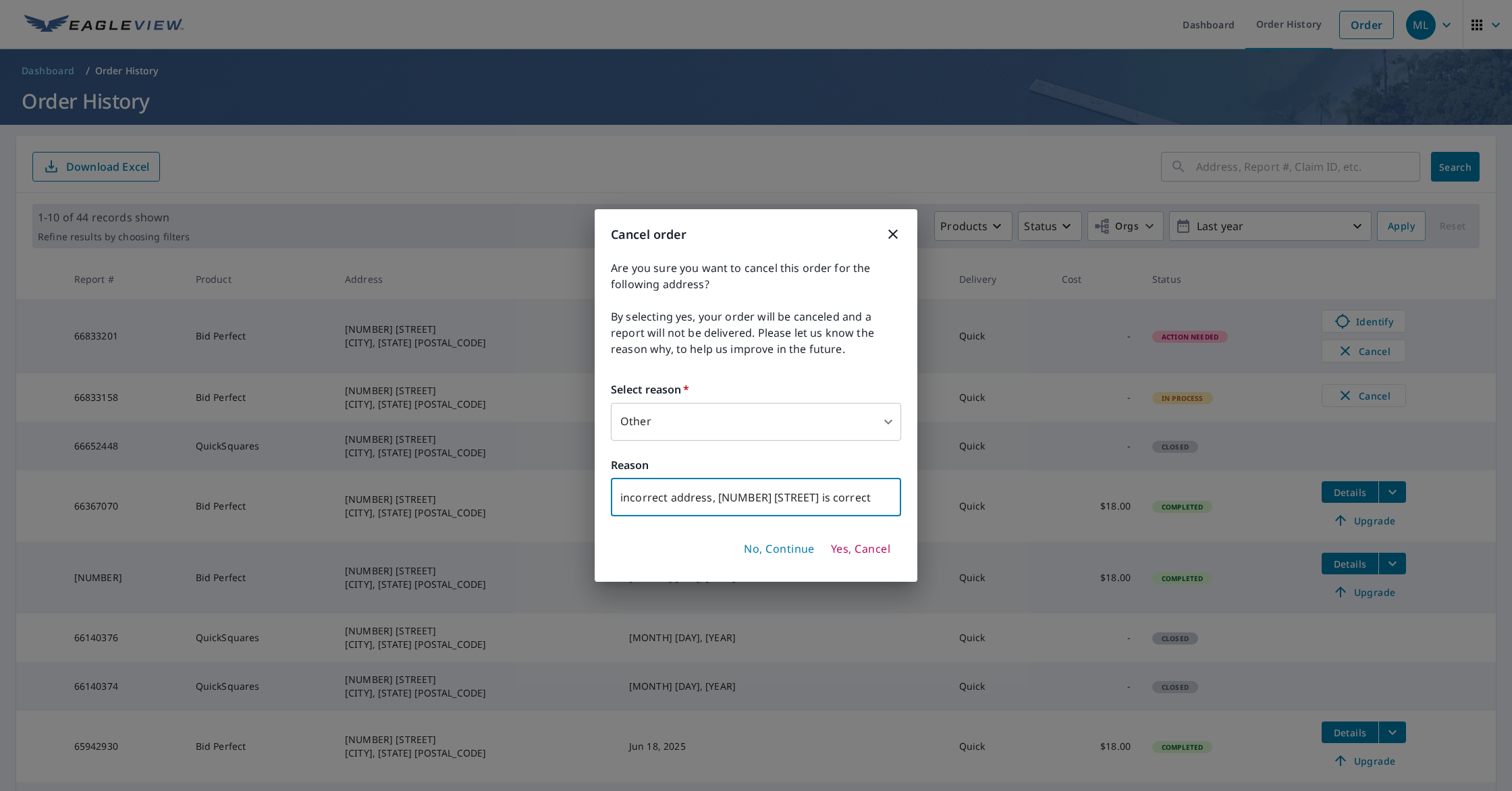 type on "incorrect address, [NUMBER] [STREET] is correct" 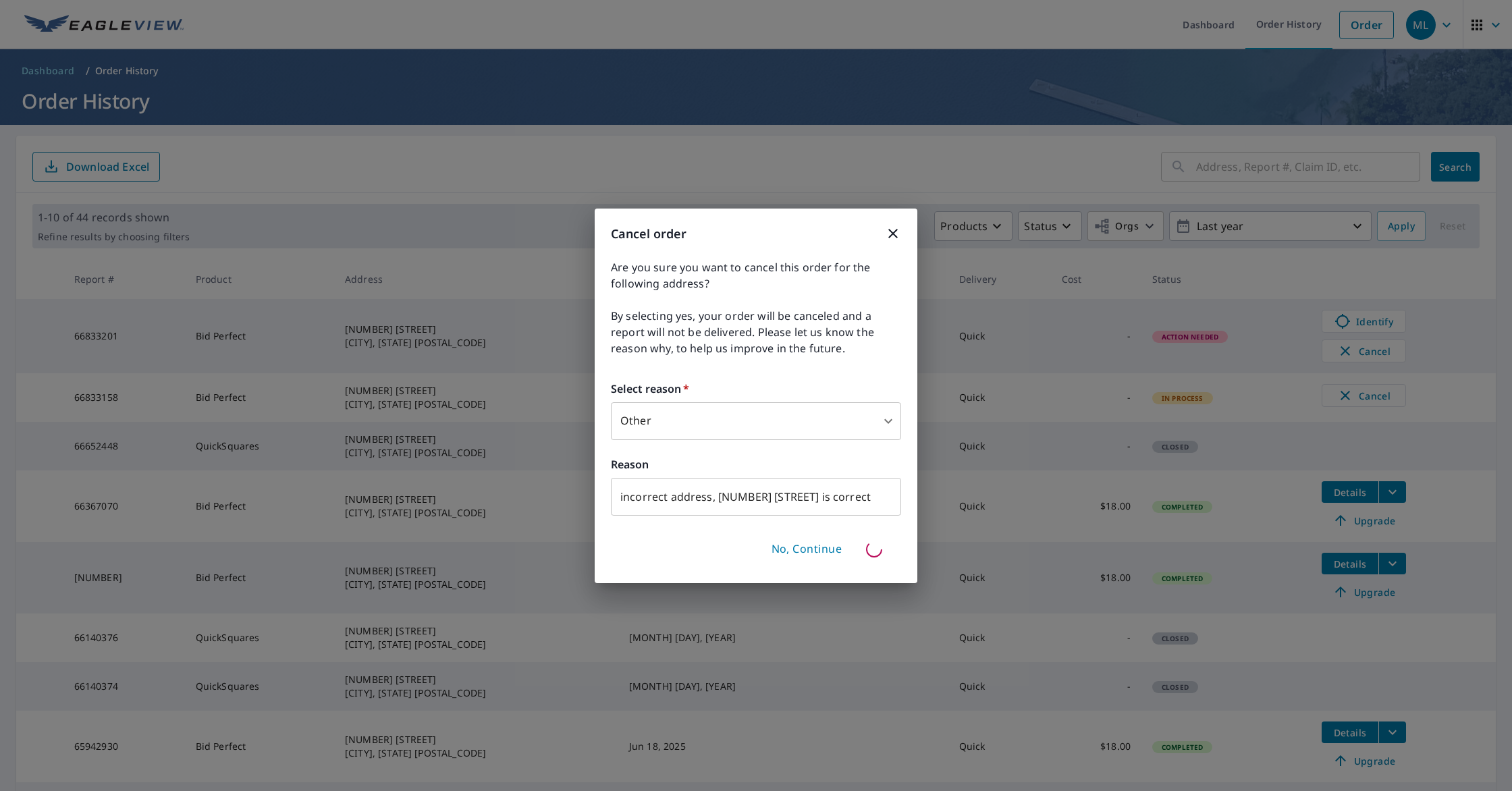 type 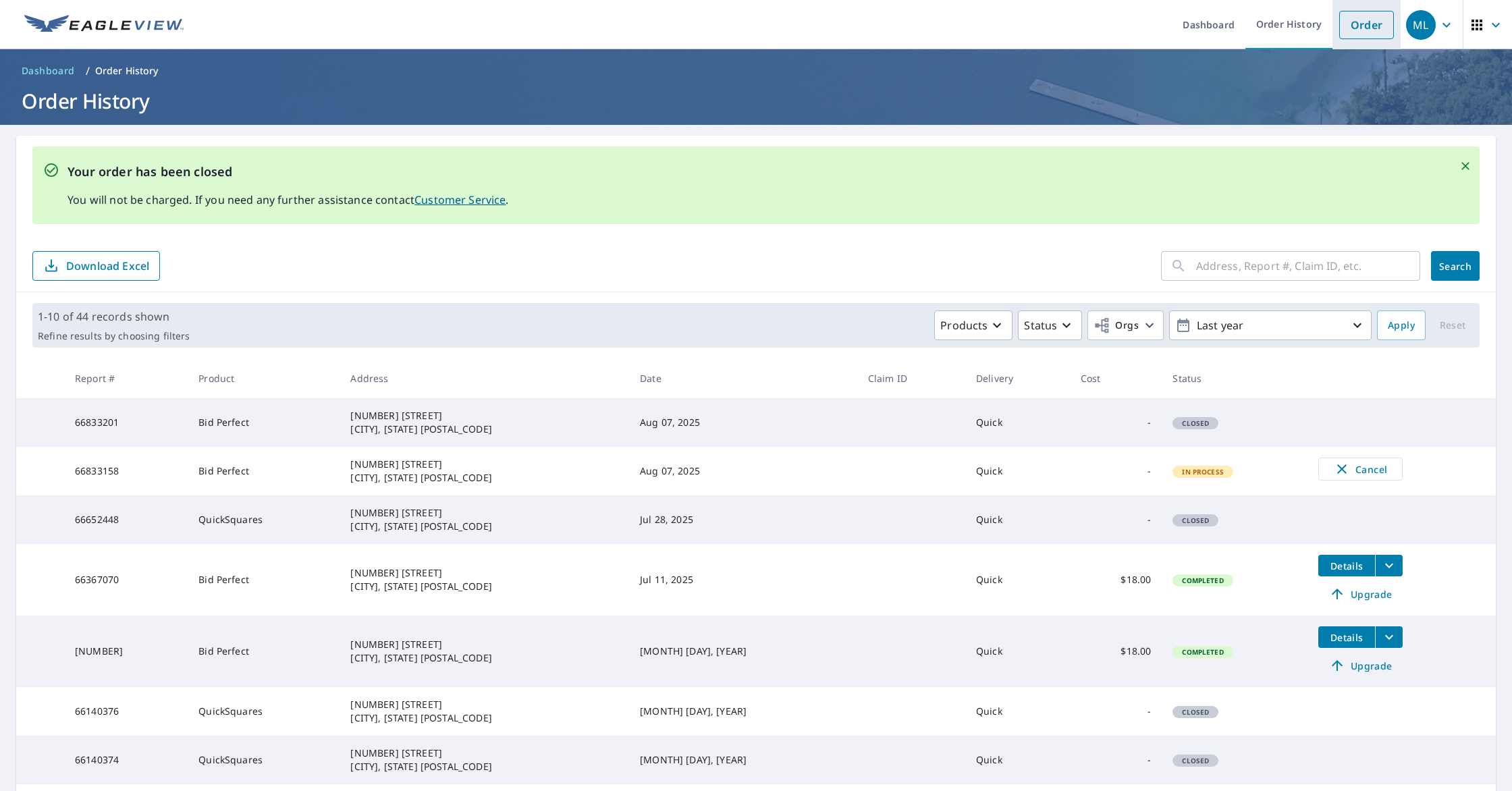 click on "Order" at bounding box center [1366, 25] 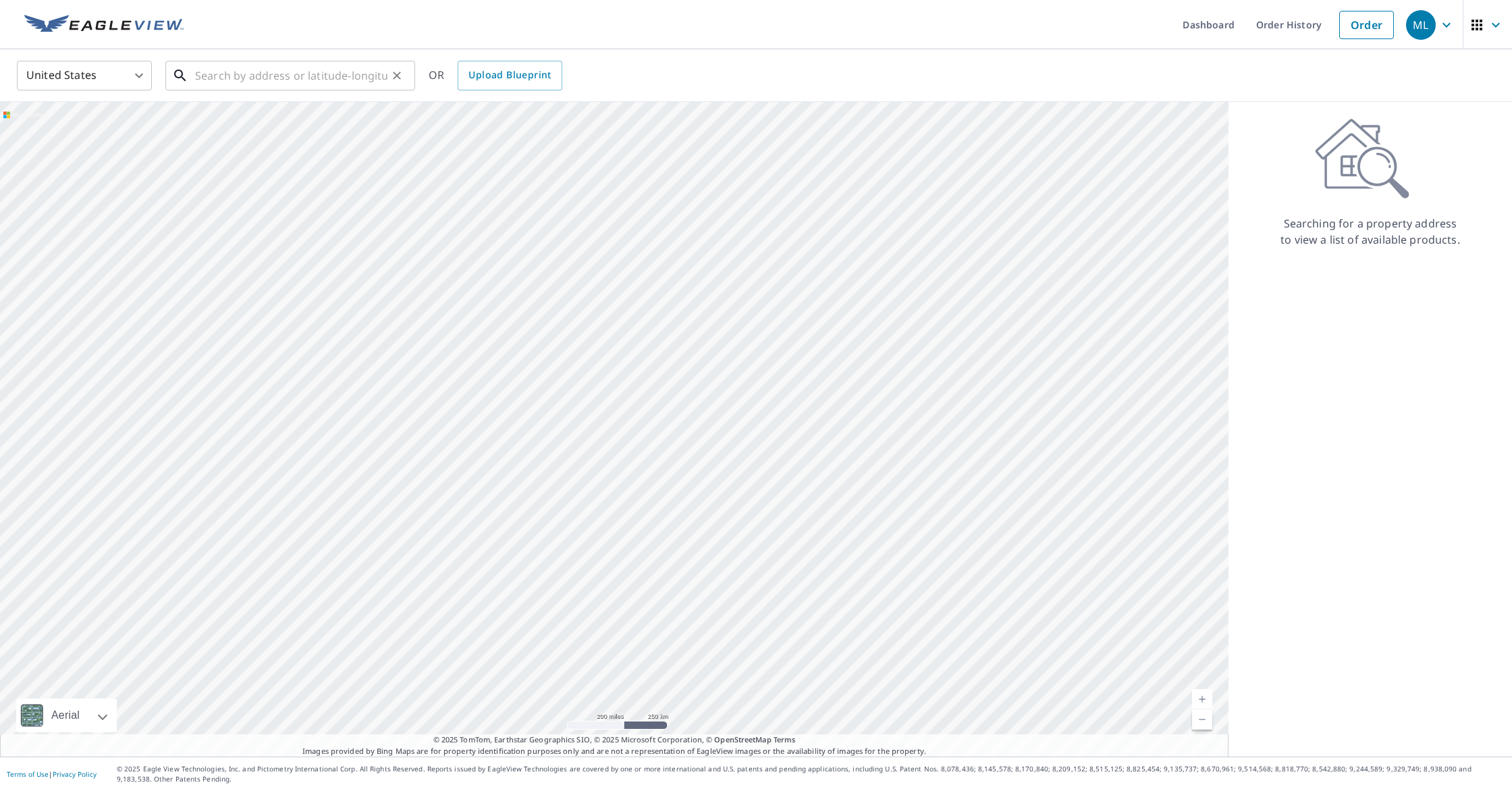 click at bounding box center [291, 76] 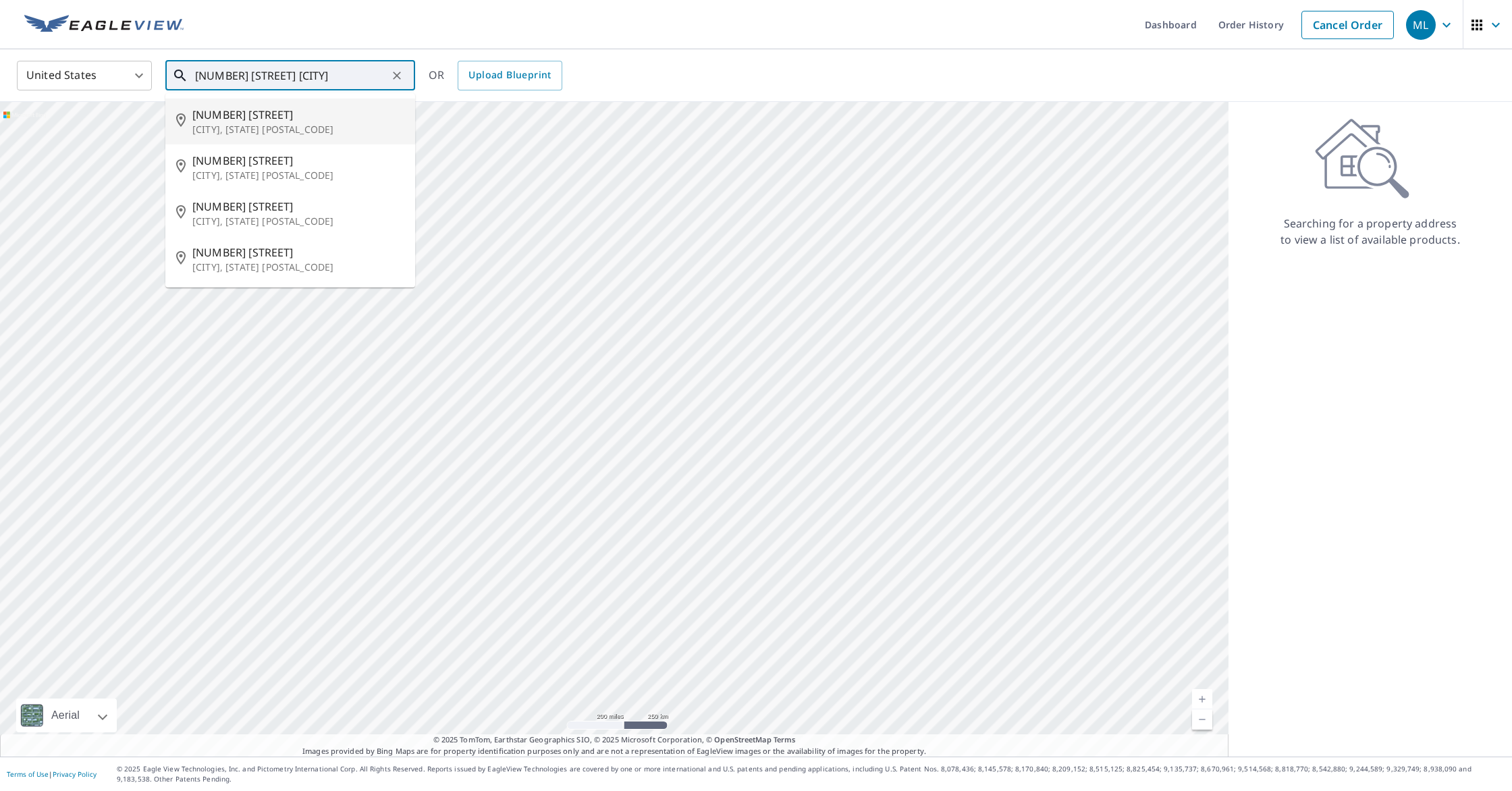 click on "[CITY], [STATE] [POSTAL_CODE]" at bounding box center [298, 130] 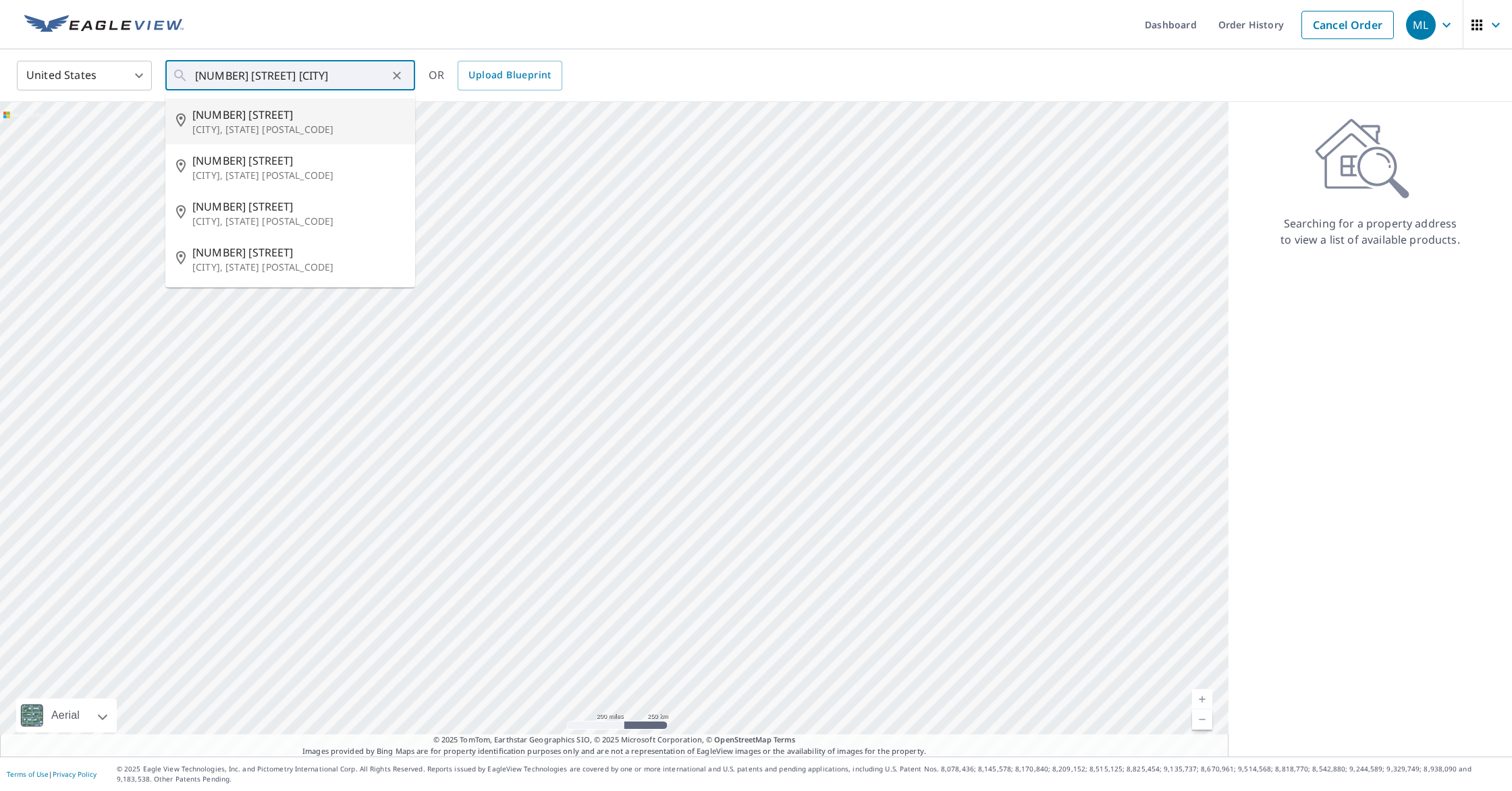 type on "[NUMBER] [STREET] [CITY], [STATE] [POSTAL_CODE]" 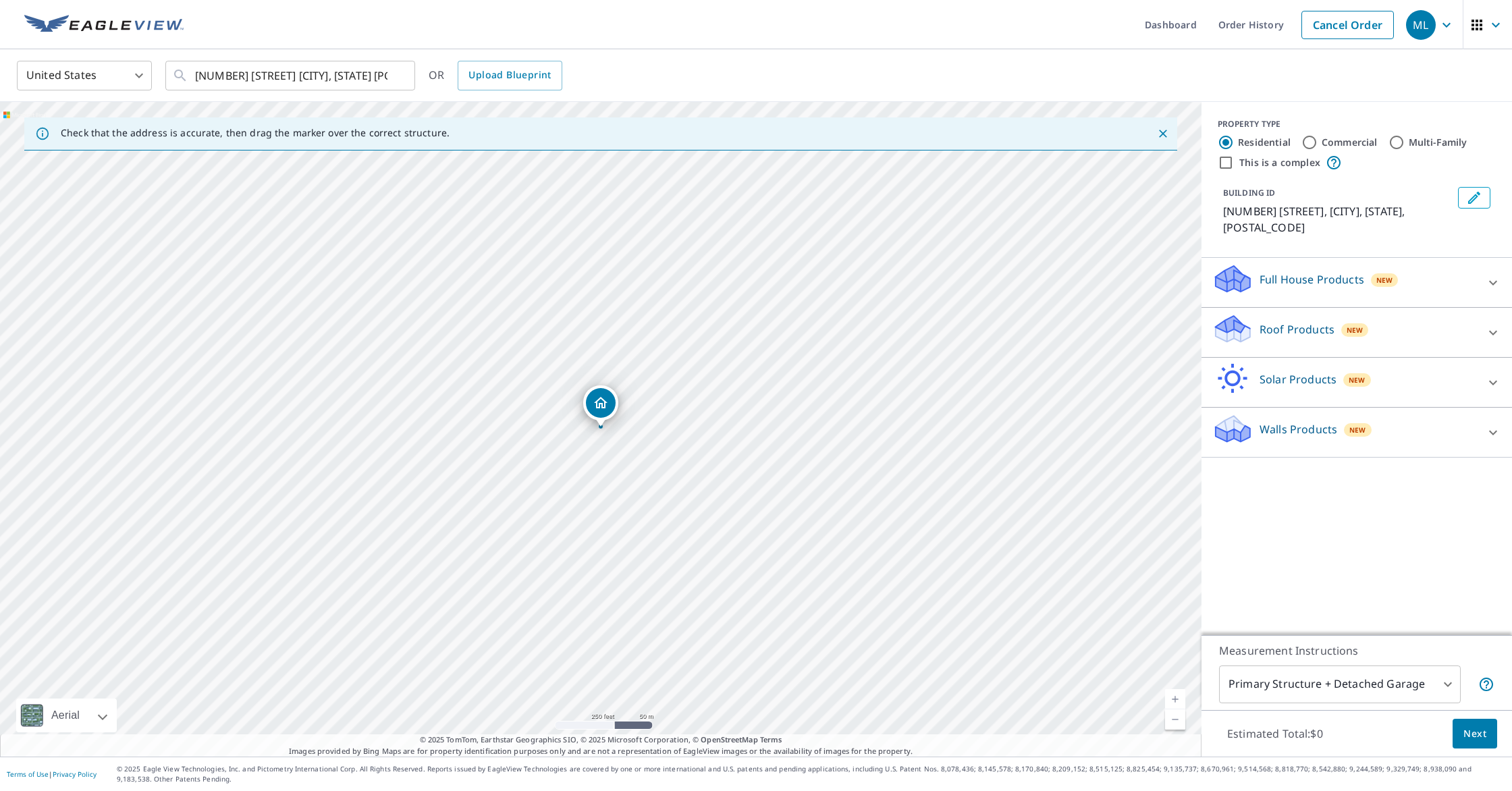 click on "Roof Products New" at bounding box center [1345, 332] 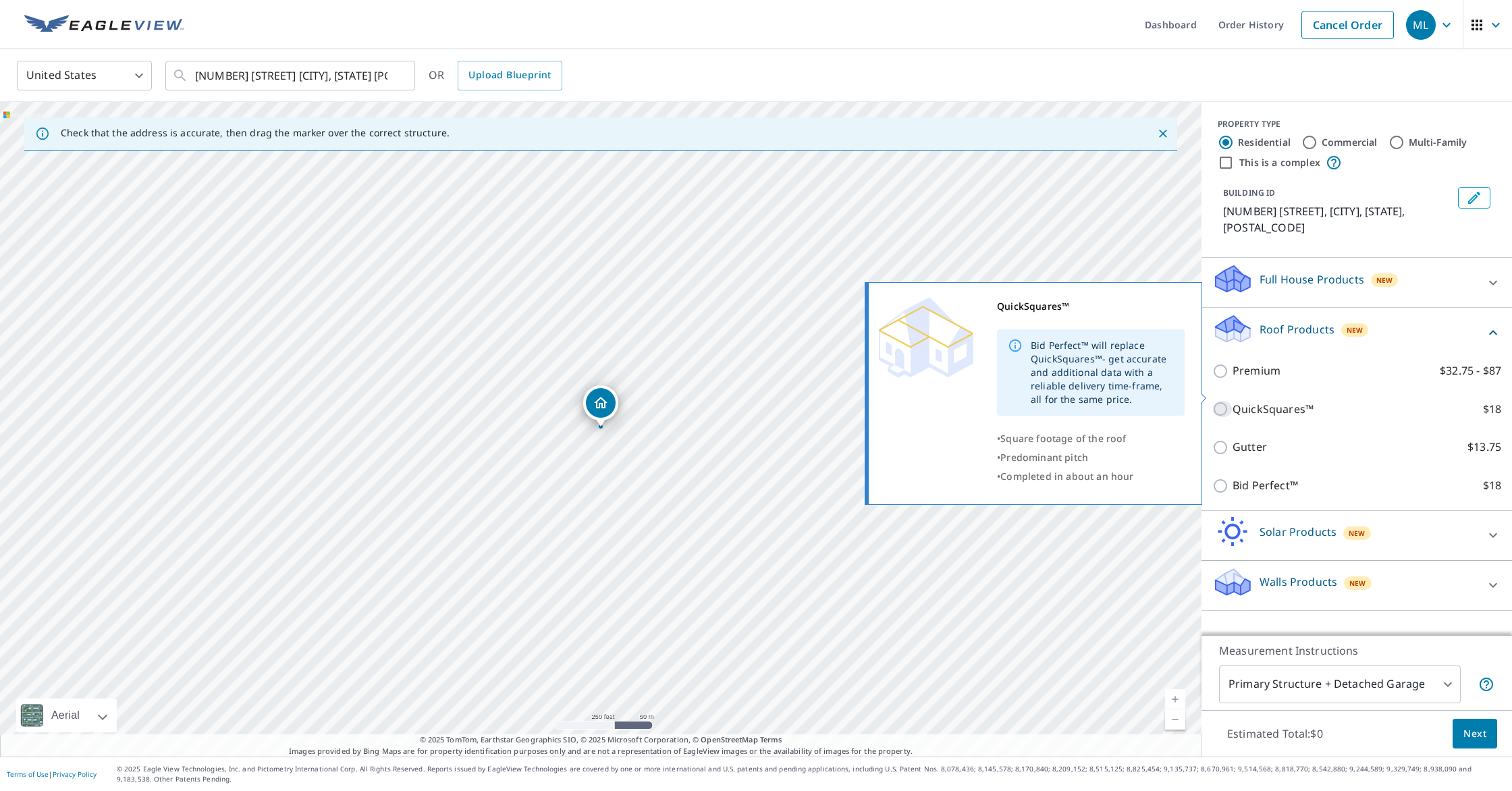 click on "QuickSquares™ $18" at bounding box center (1222, 409) 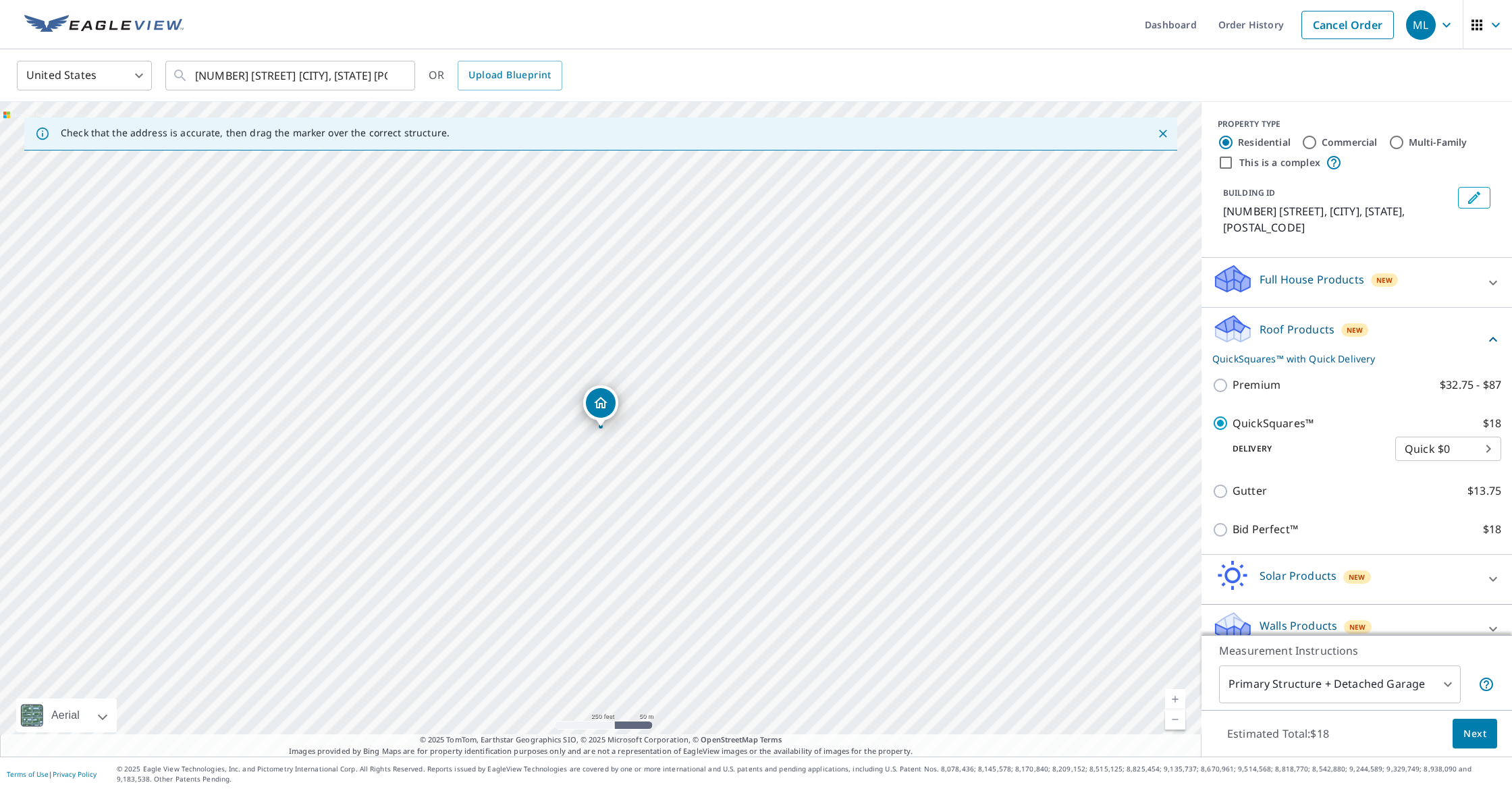 click on "Next" at bounding box center [1475, 734] 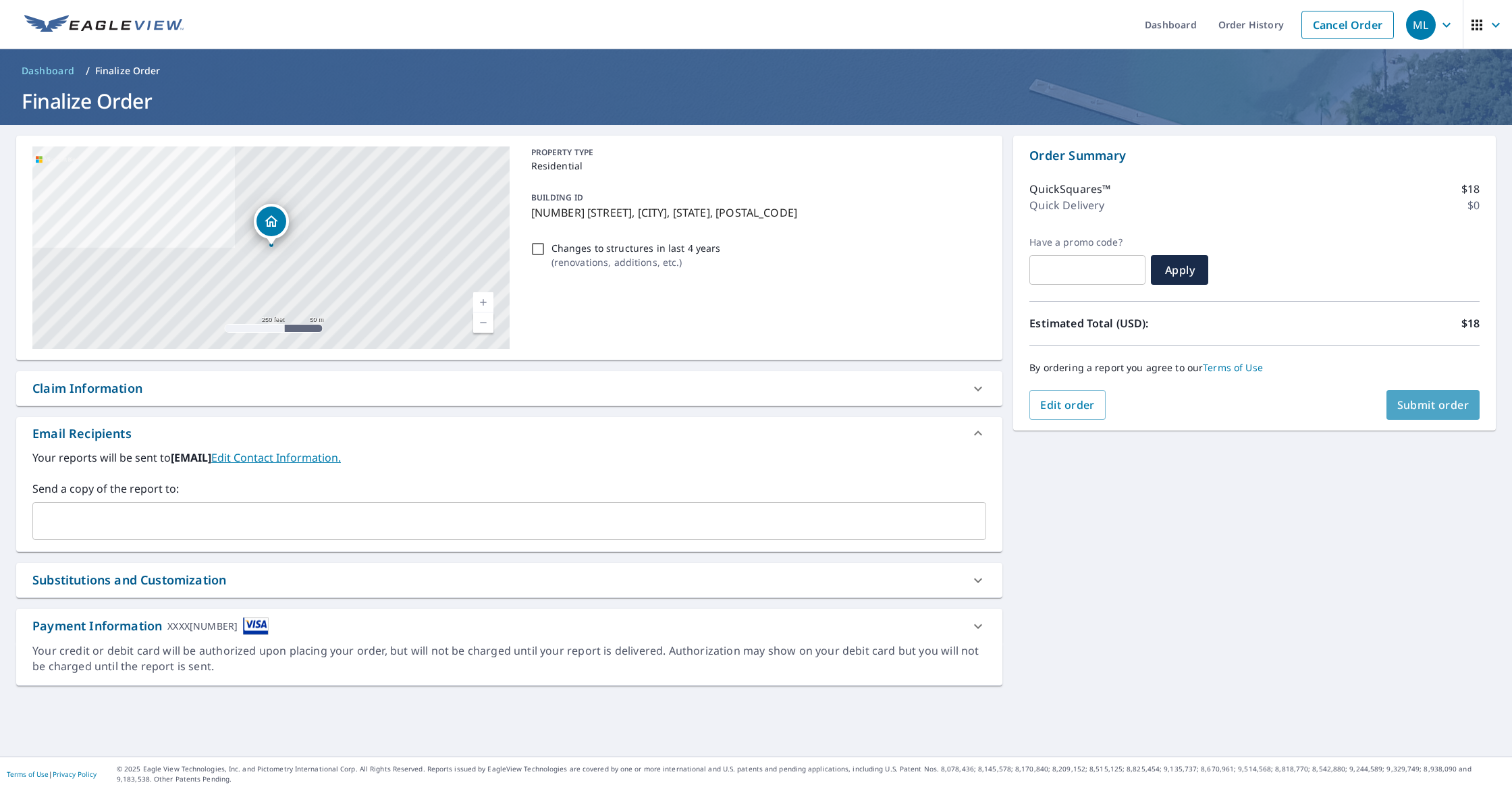 click on "Submit order" at bounding box center [1433, 405] 